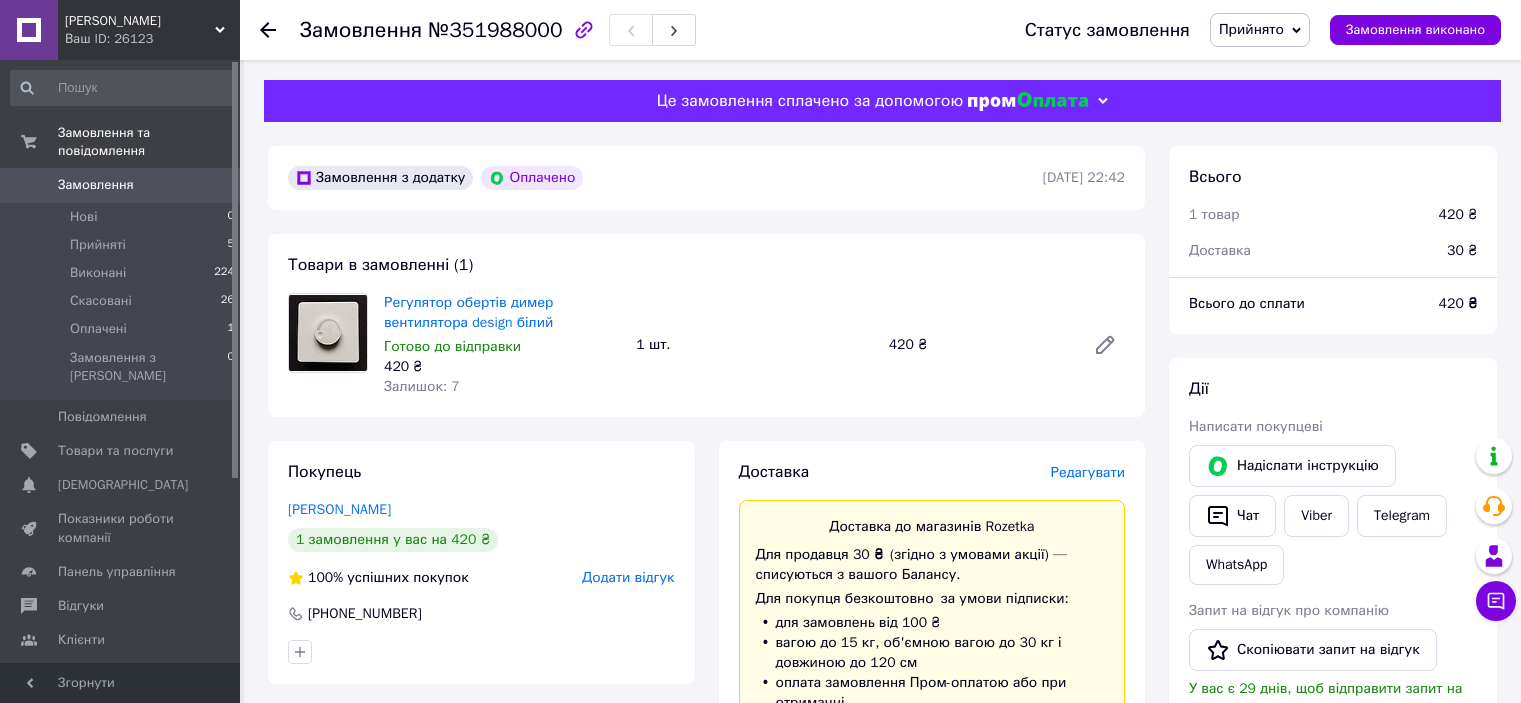 scroll, scrollTop: 700, scrollLeft: 0, axis: vertical 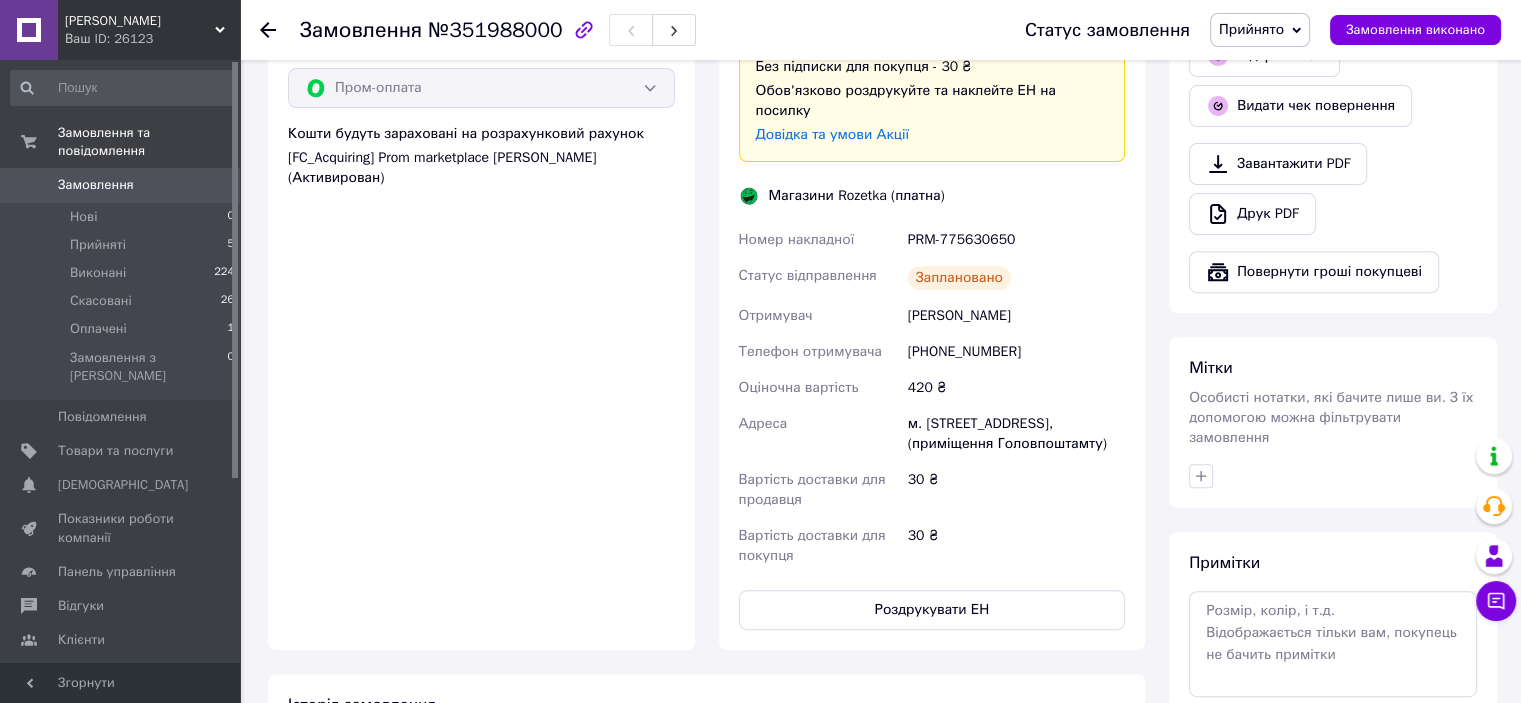 click 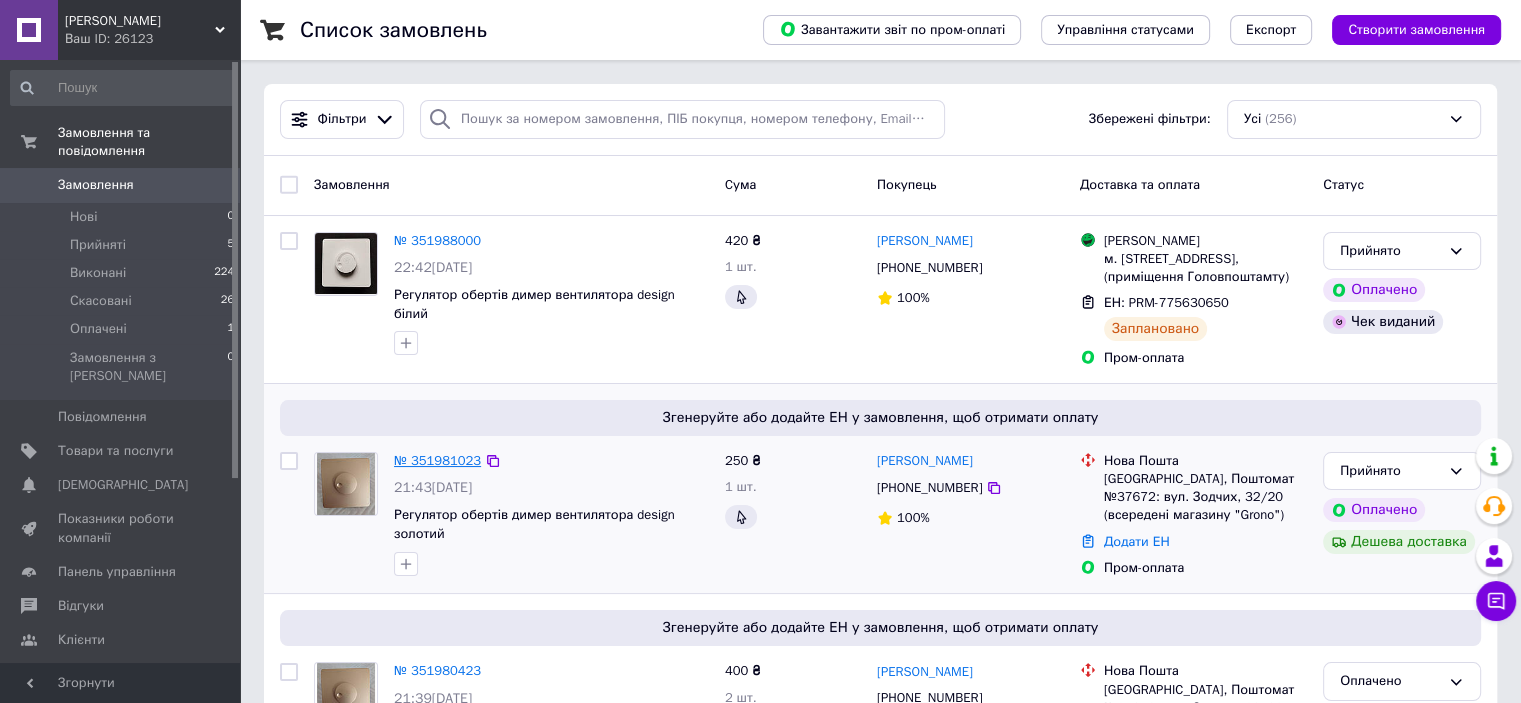 click on "№ 351981023" at bounding box center [437, 460] 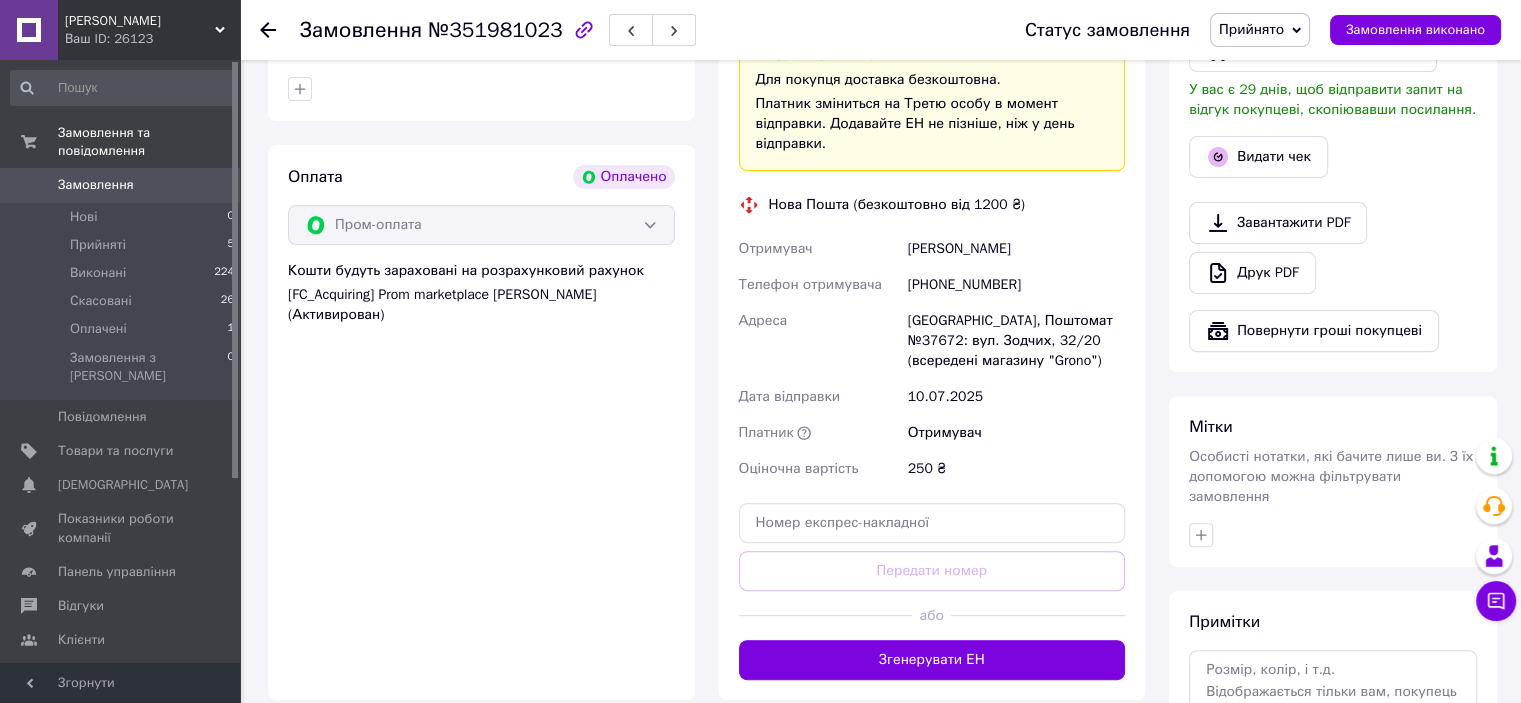 scroll, scrollTop: 600, scrollLeft: 0, axis: vertical 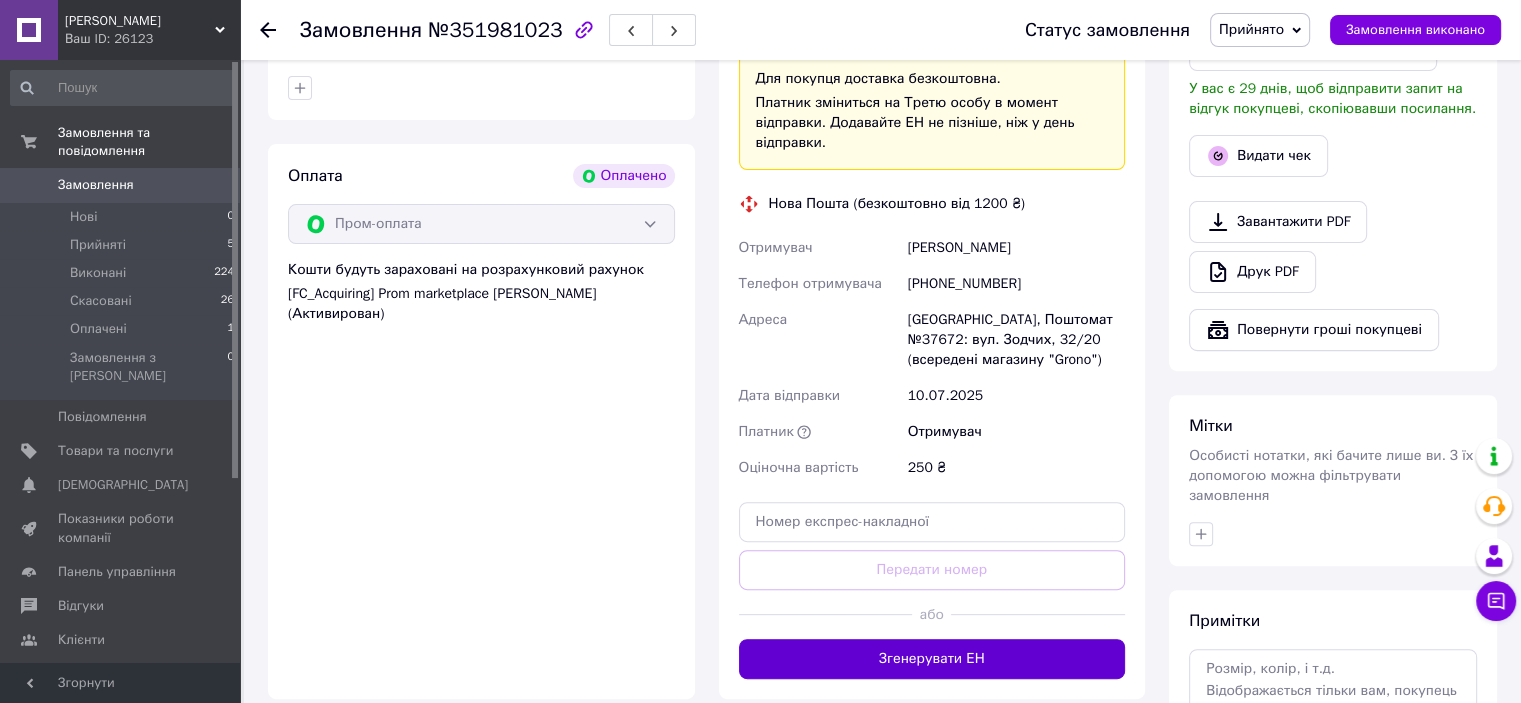 click on "Згенерувати ЕН" at bounding box center (932, 659) 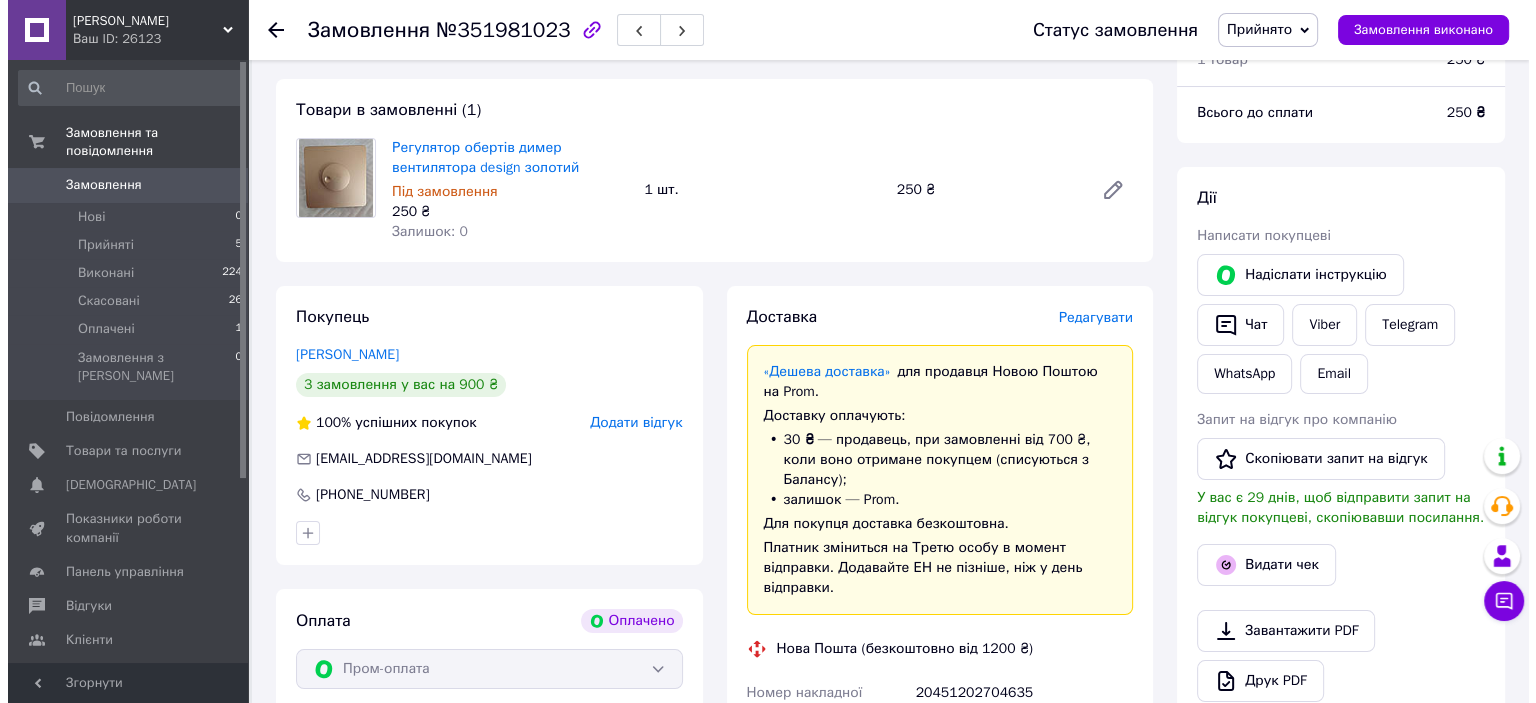 scroll, scrollTop: 200, scrollLeft: 0, axis: vertical 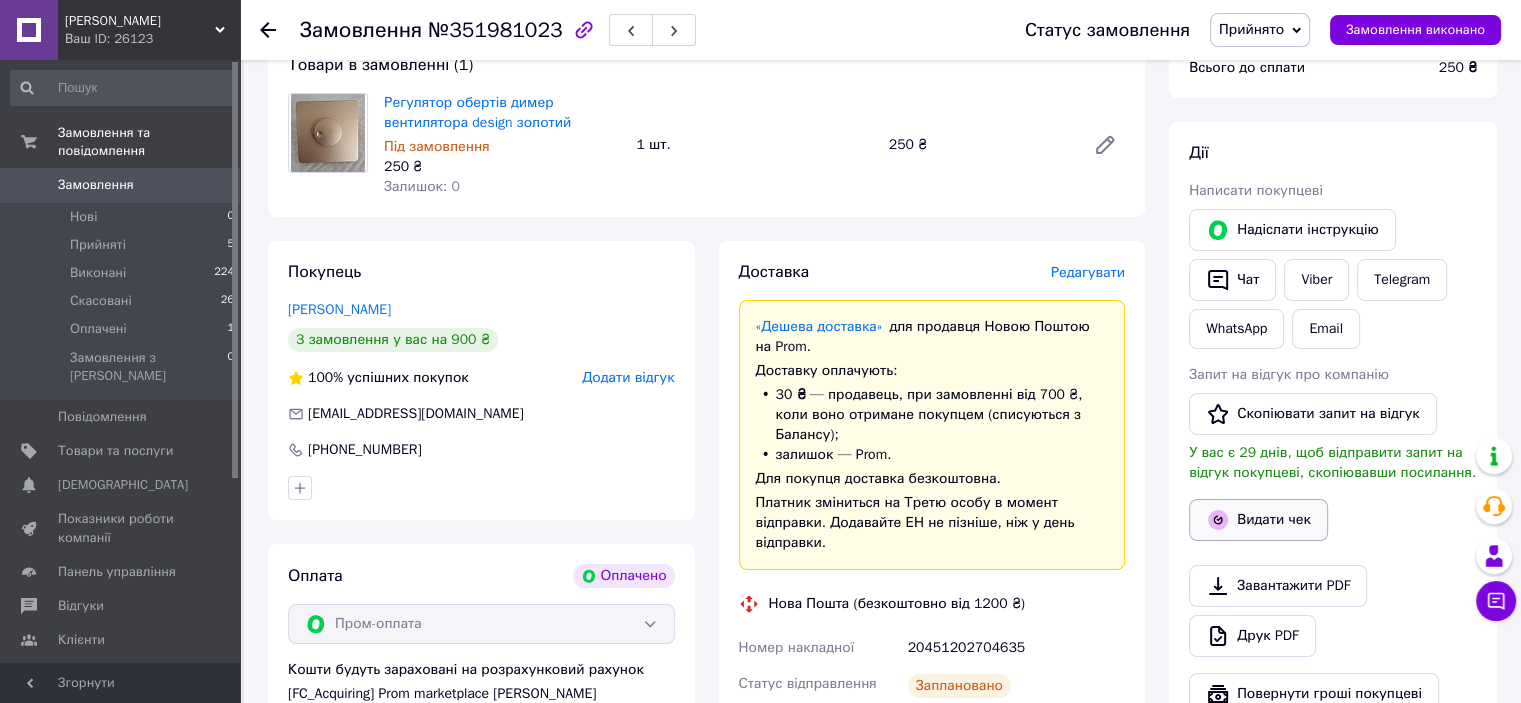 click 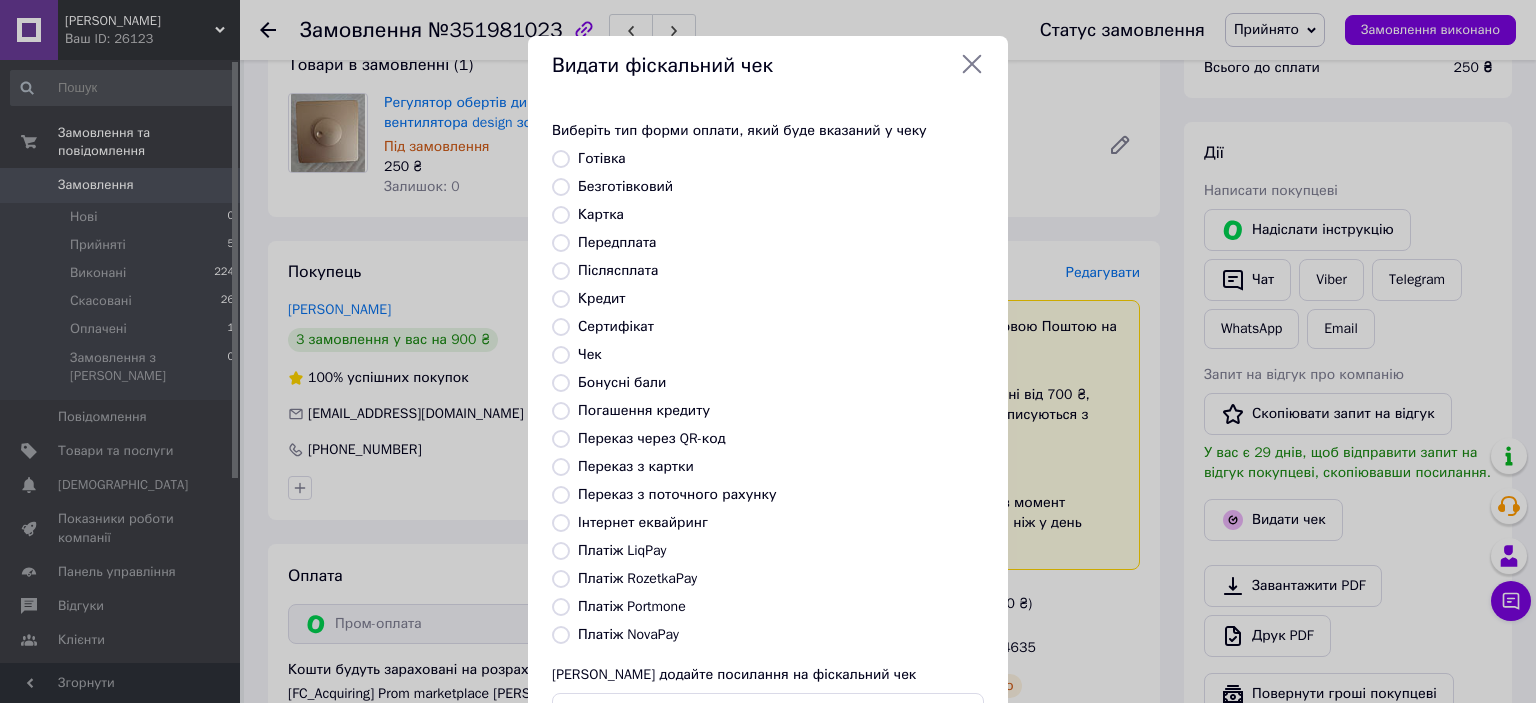 click on "Платіж RozetkaPay" at bounding box center (561, 579) 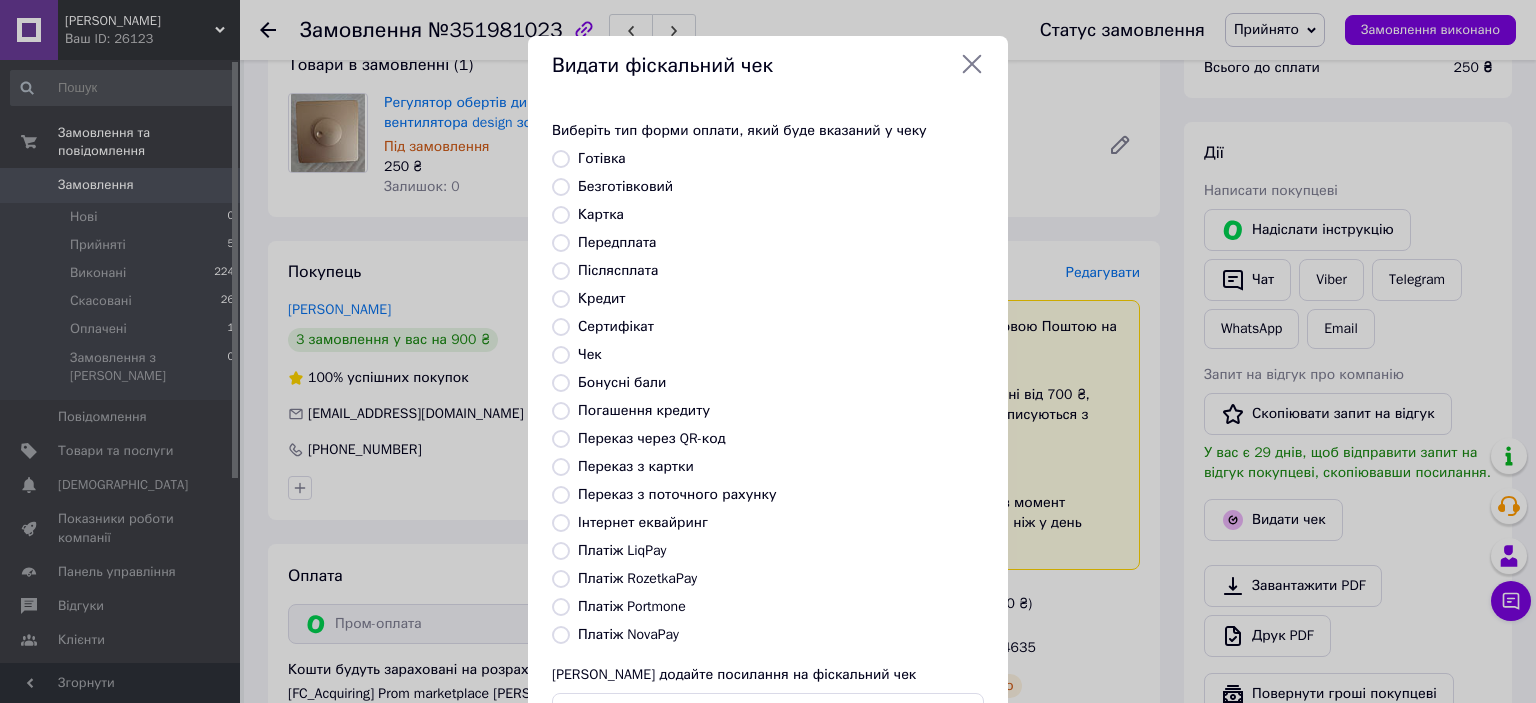 radio on "true" 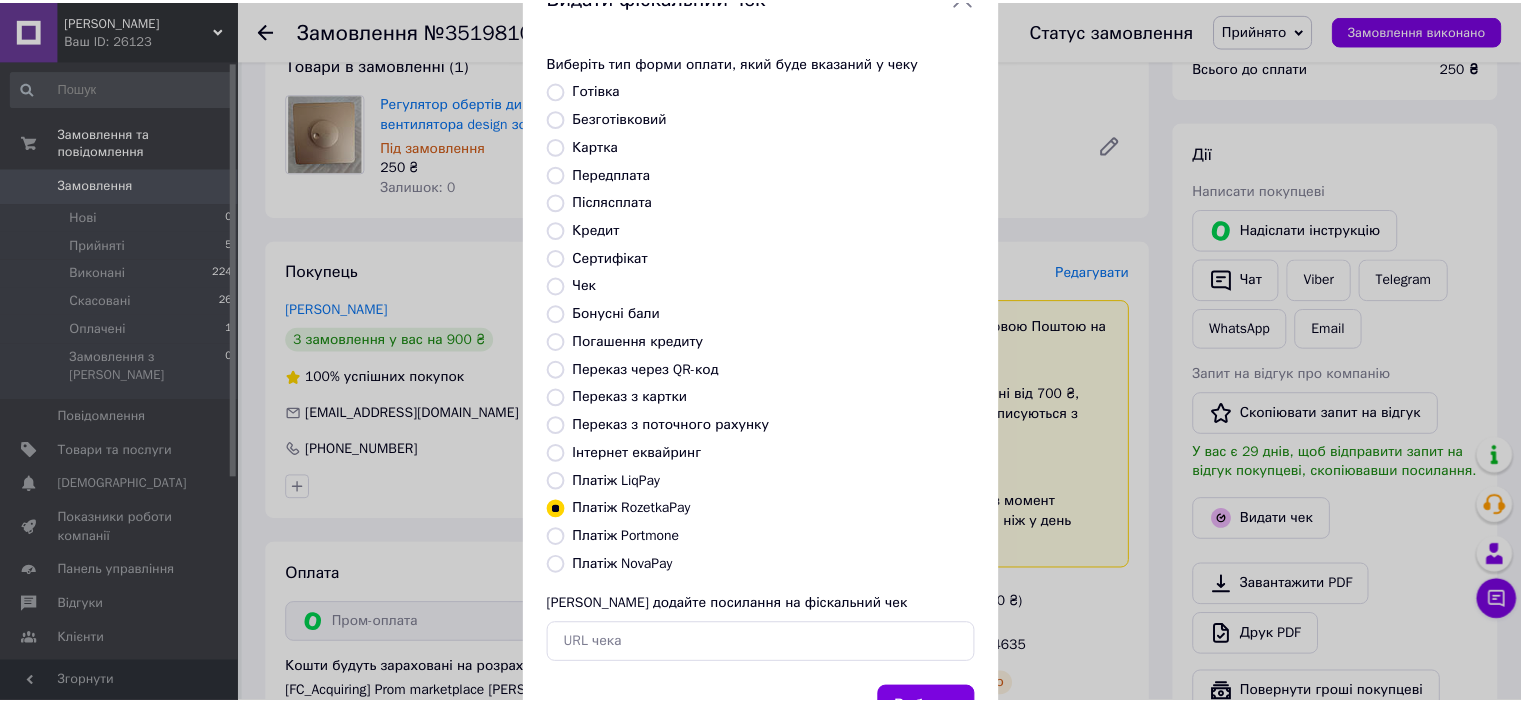 scroll, scrollTop: 100, scrollLeft: 0, axis: vertical 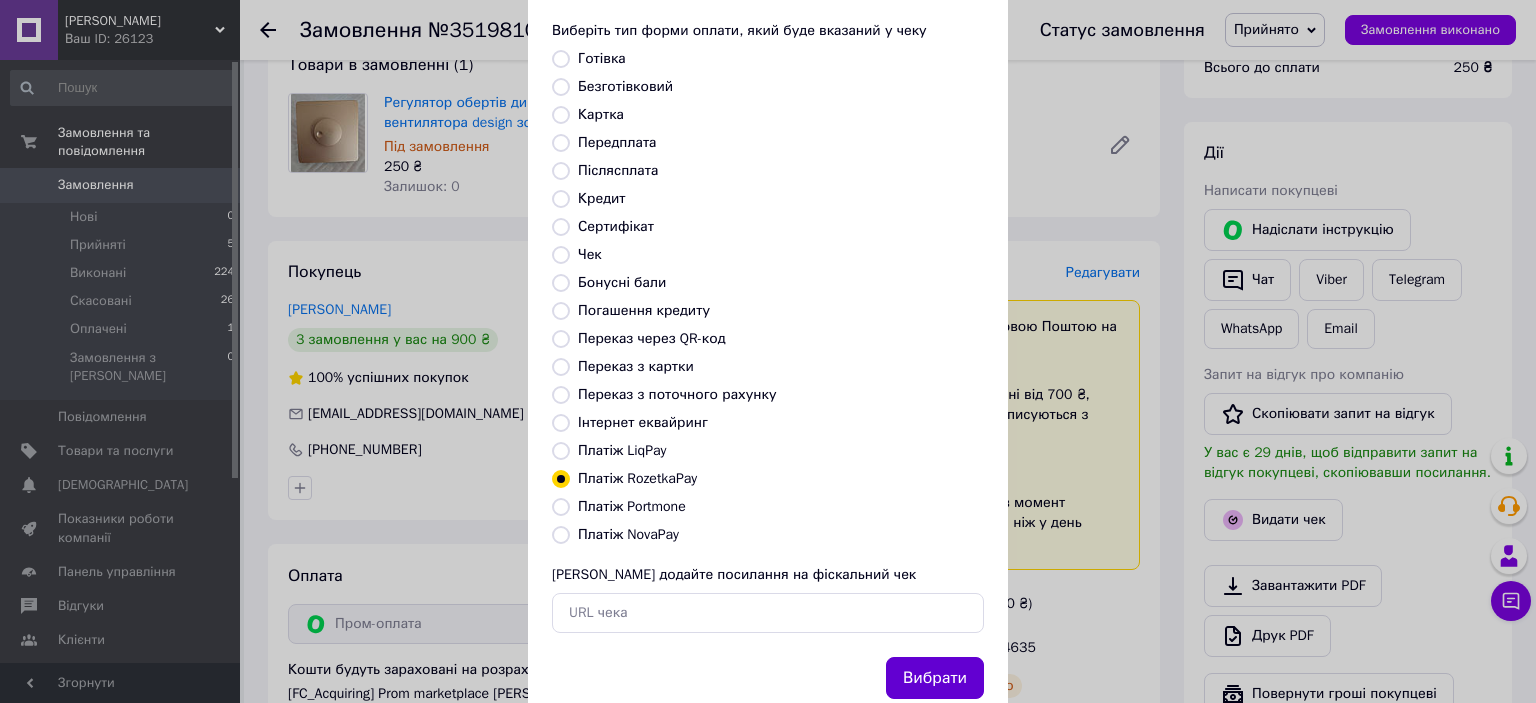 click on "Вибрати" at bounding box center [935, 678] 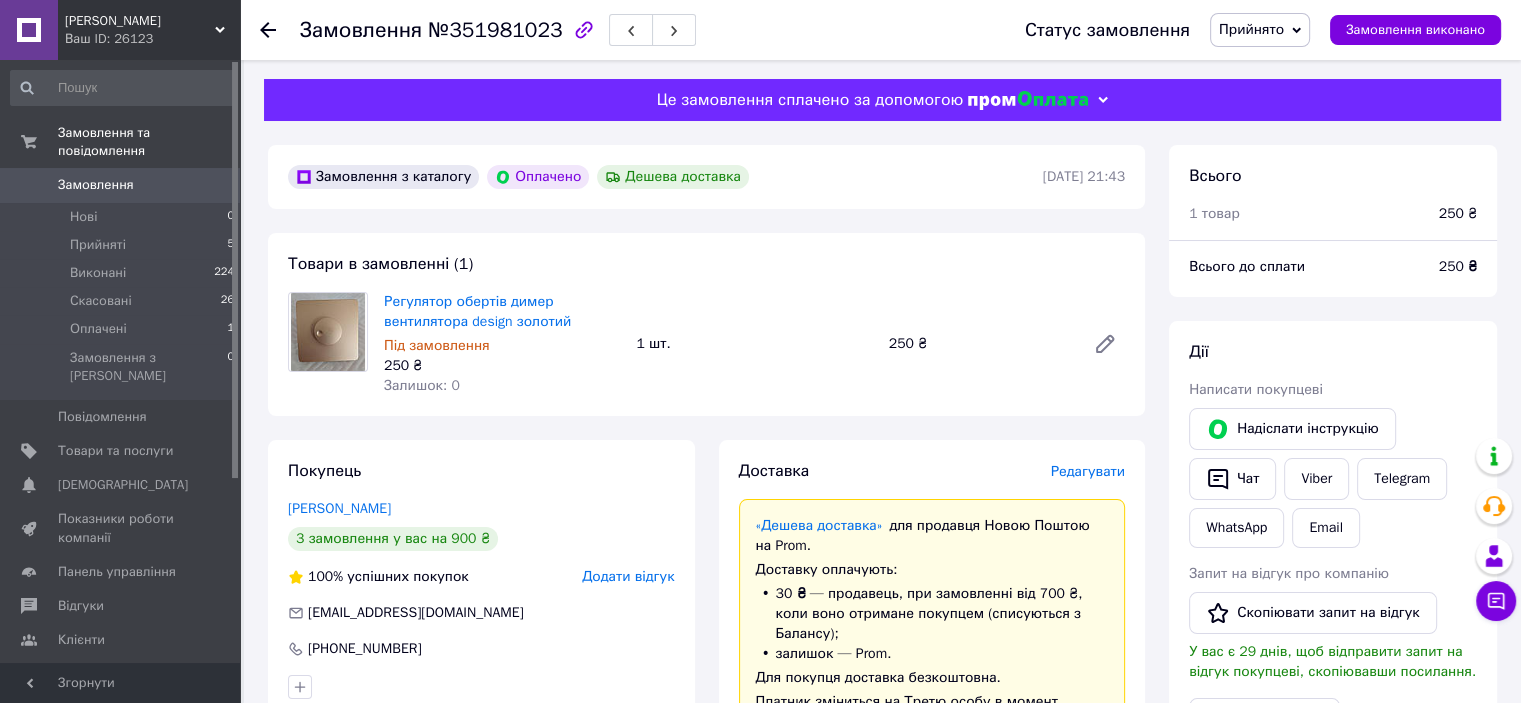 scroll, scrollTop: 0, scrollLeft: 0, axis: both 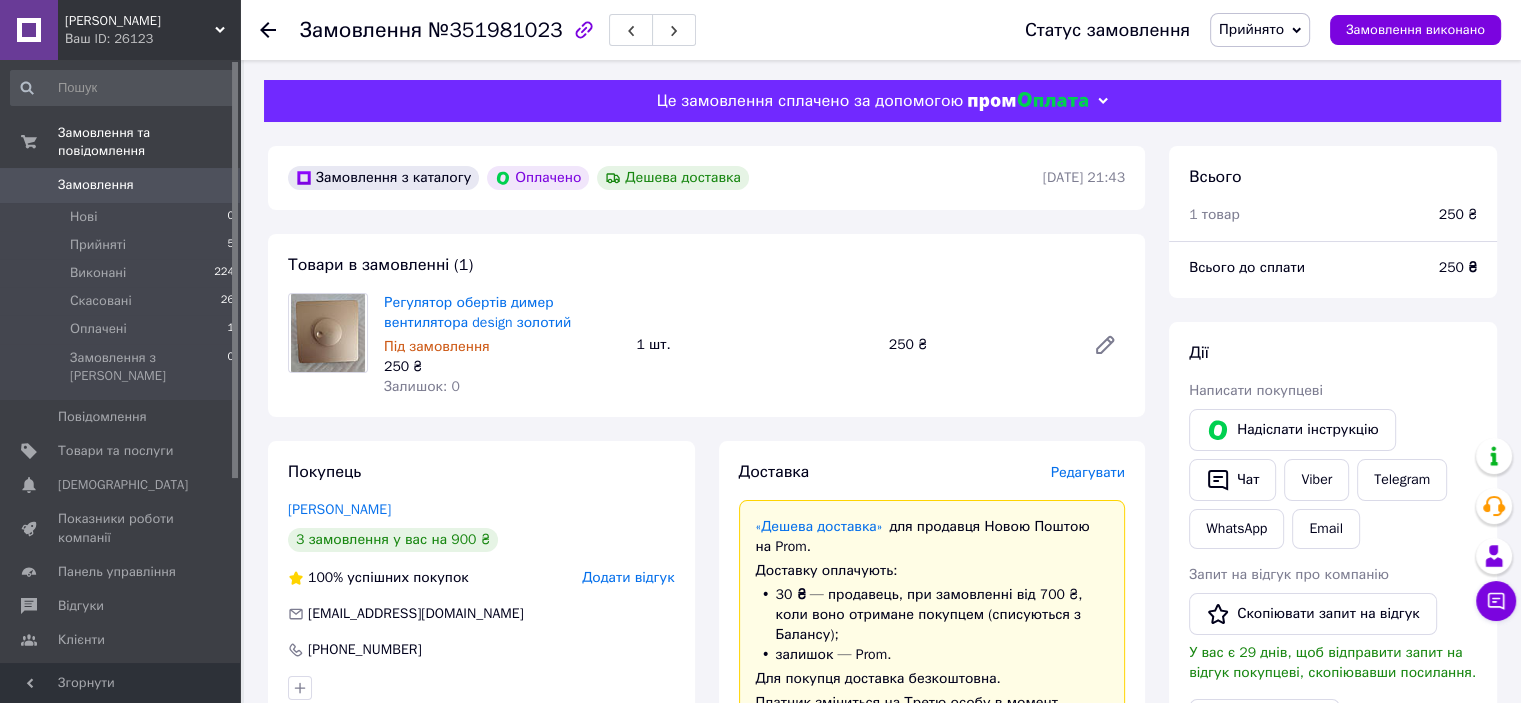 click 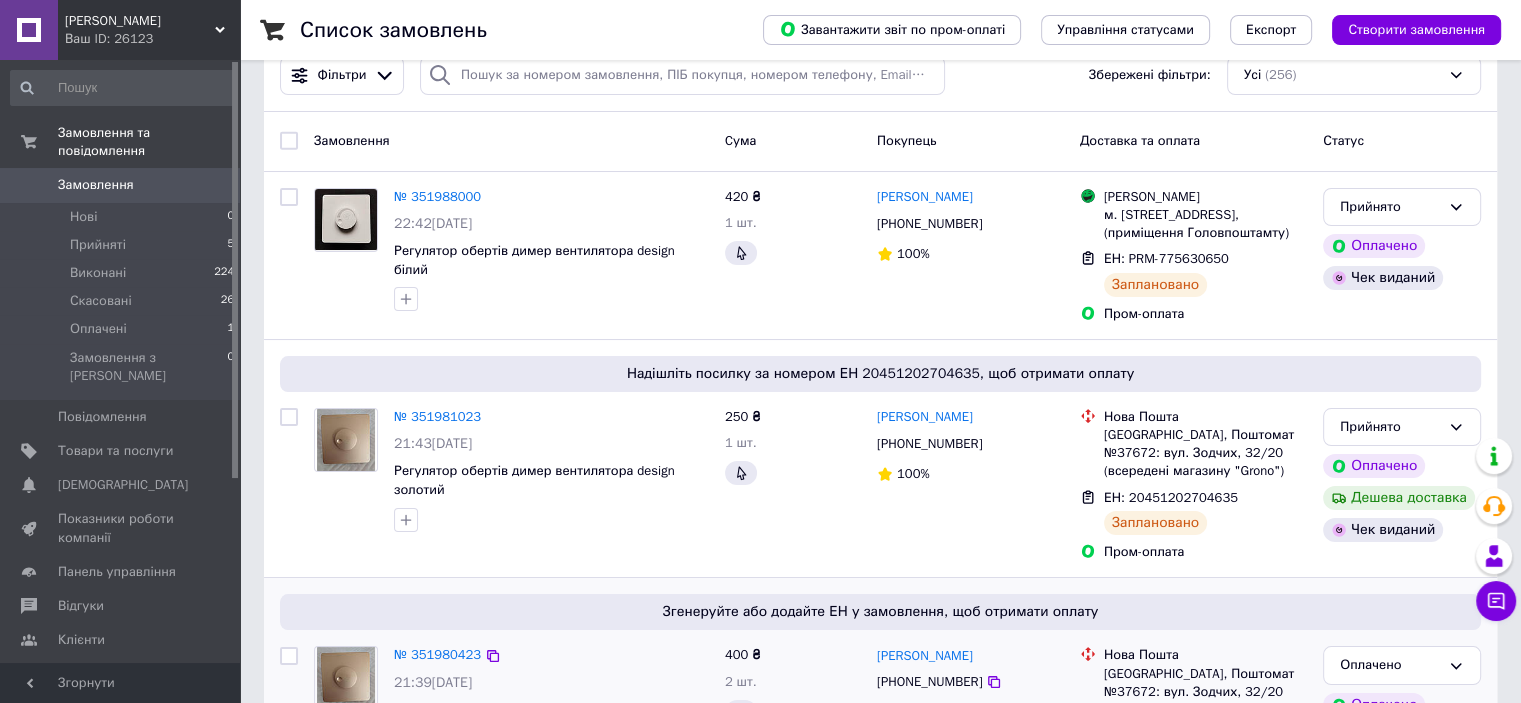 scroll, scrollTop: 0, scrollLeft: 0, axis: both 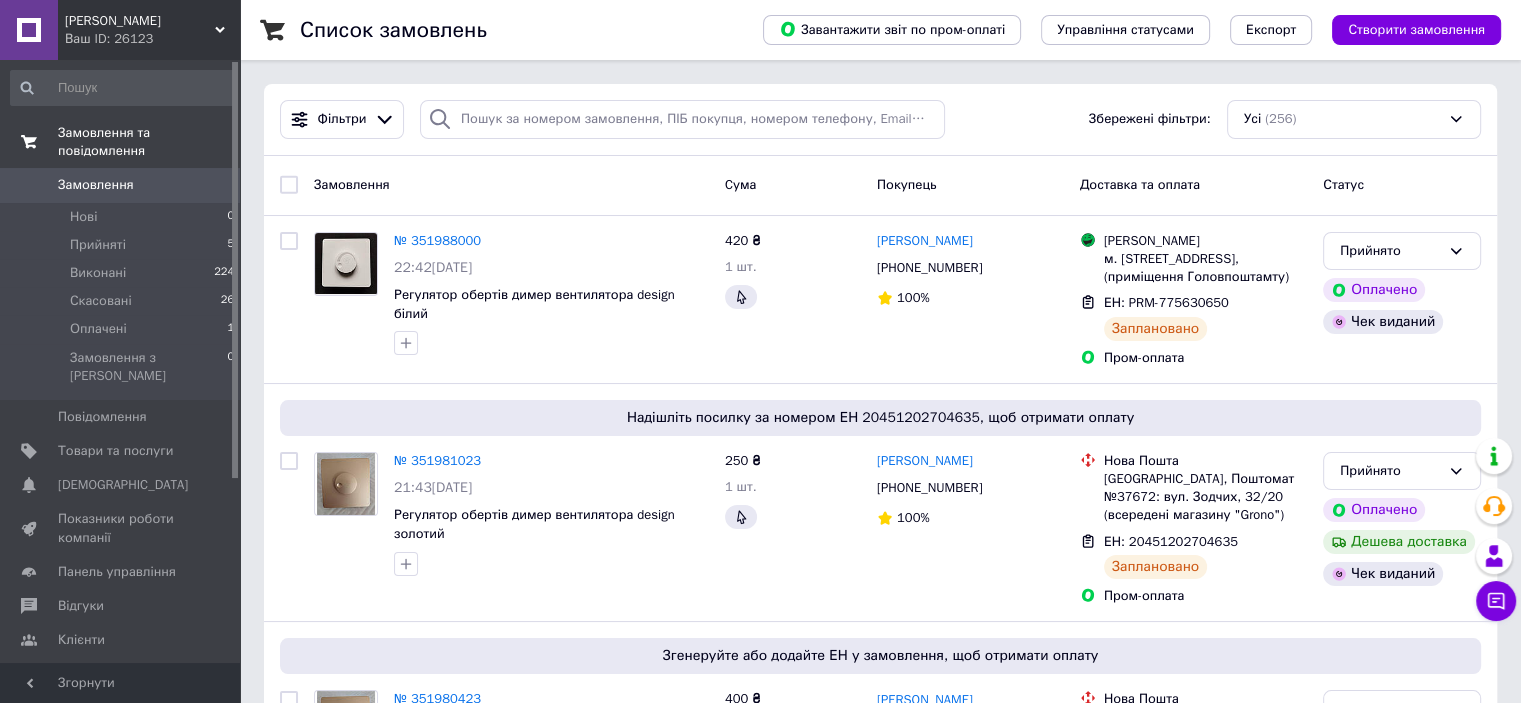 click on "Замовлення та повідомлення" at bounding box center (149, 142) 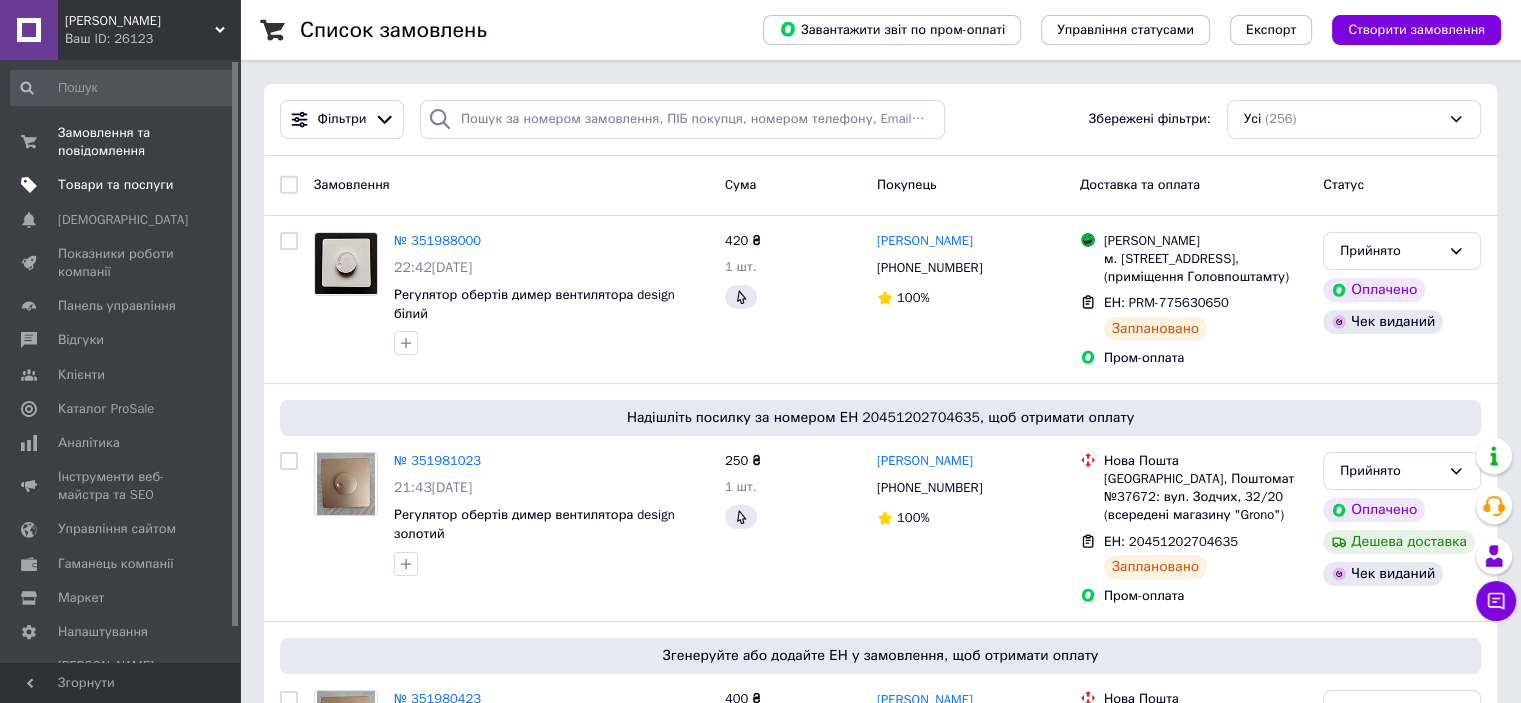 click on "Товари та послуги" at bounding box center (115, 185) 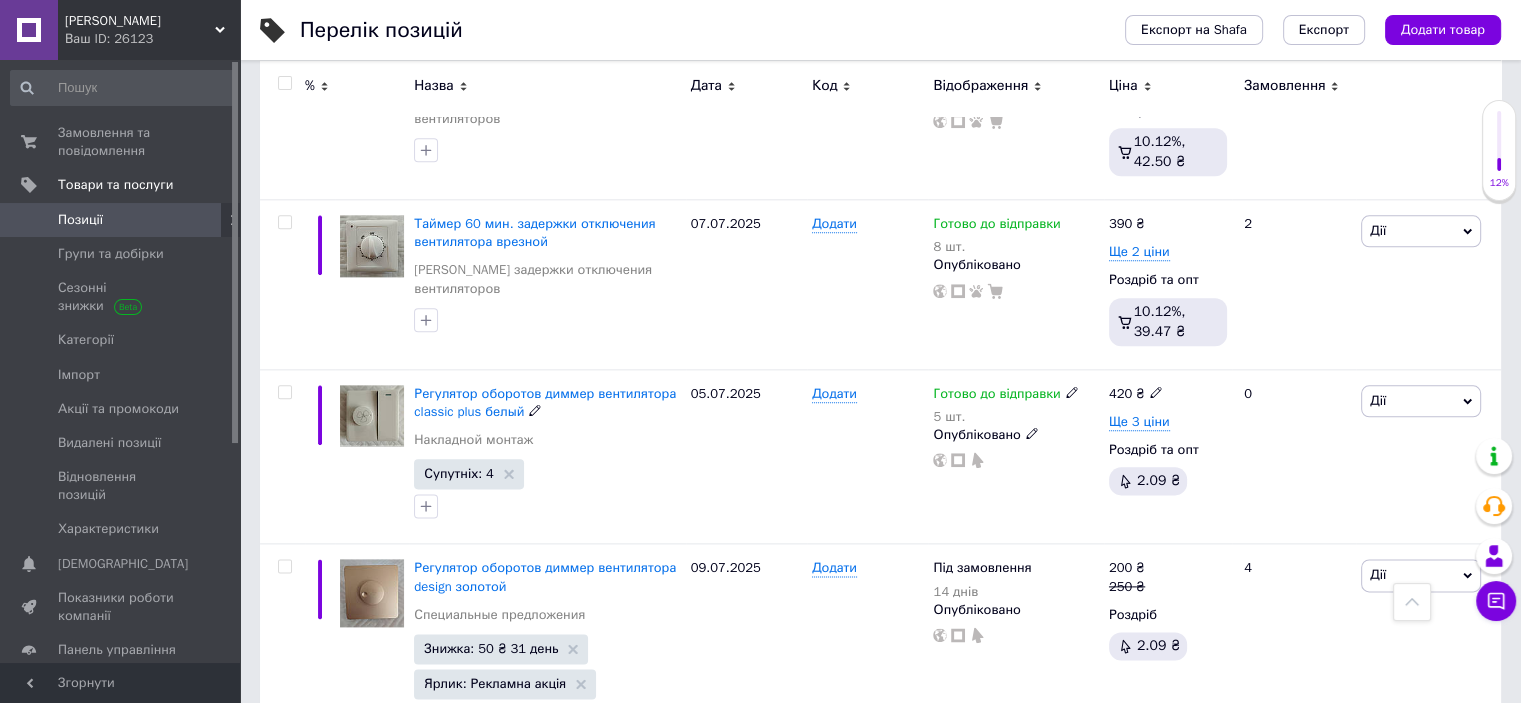 scroll, scrollTop: 2400, scrollLeft: 0, axis: vertical 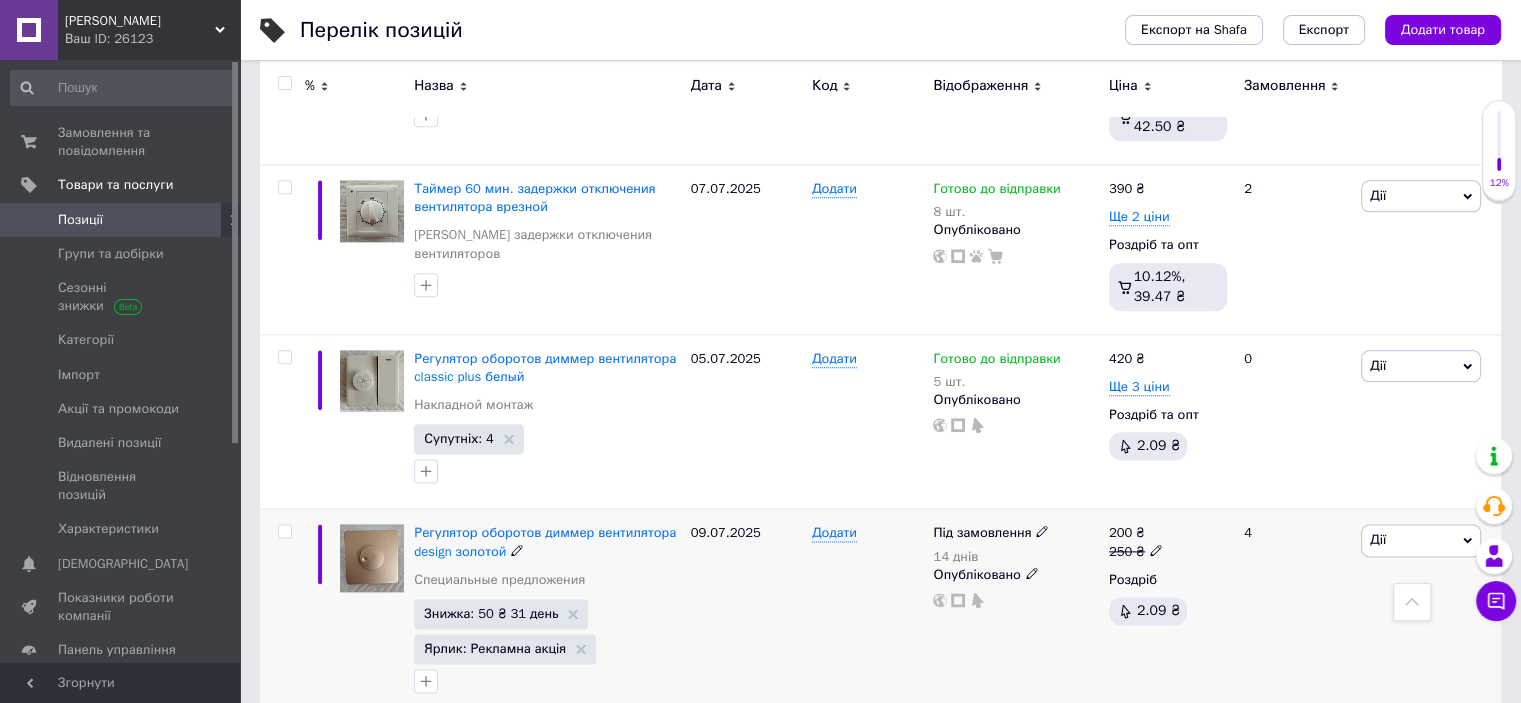 click at bounding box center (284, 531) 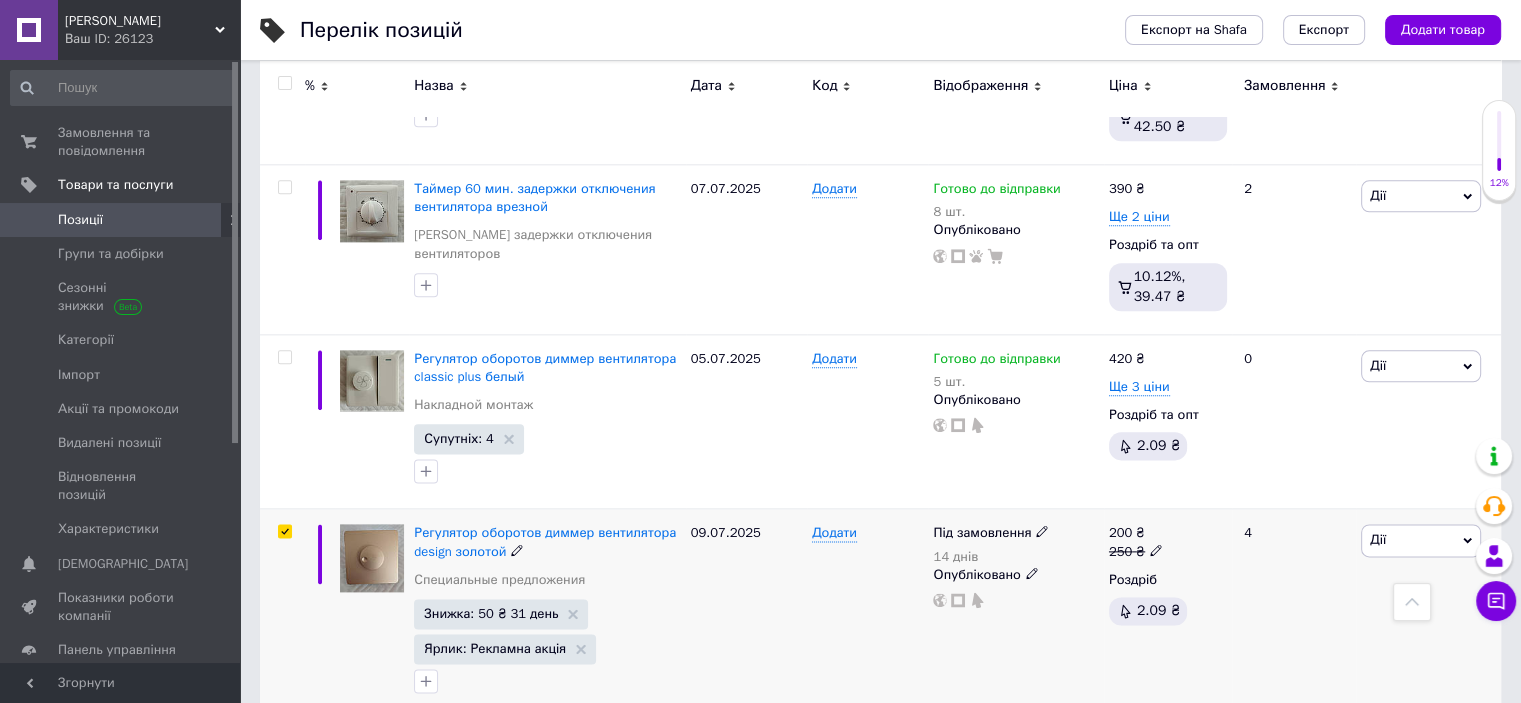 checkbox on "true" 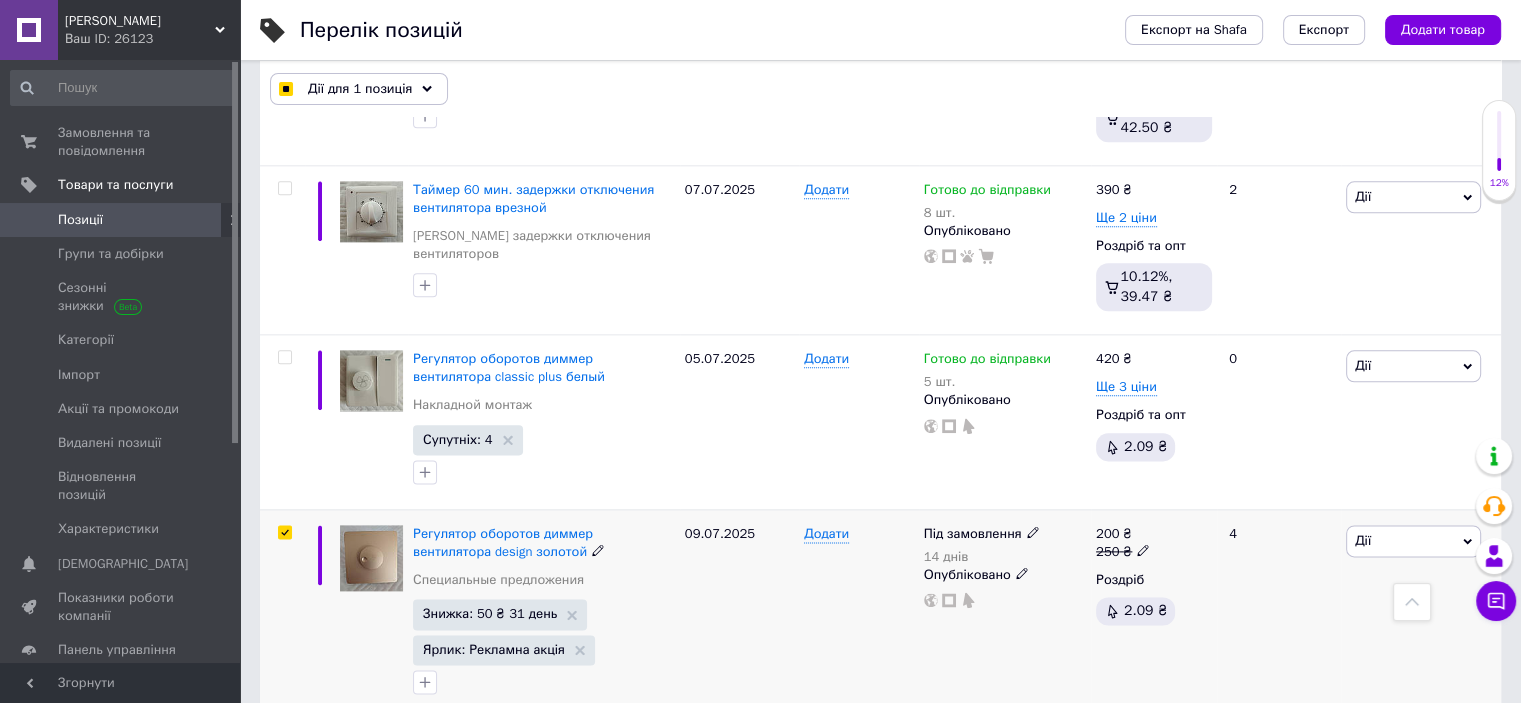 click 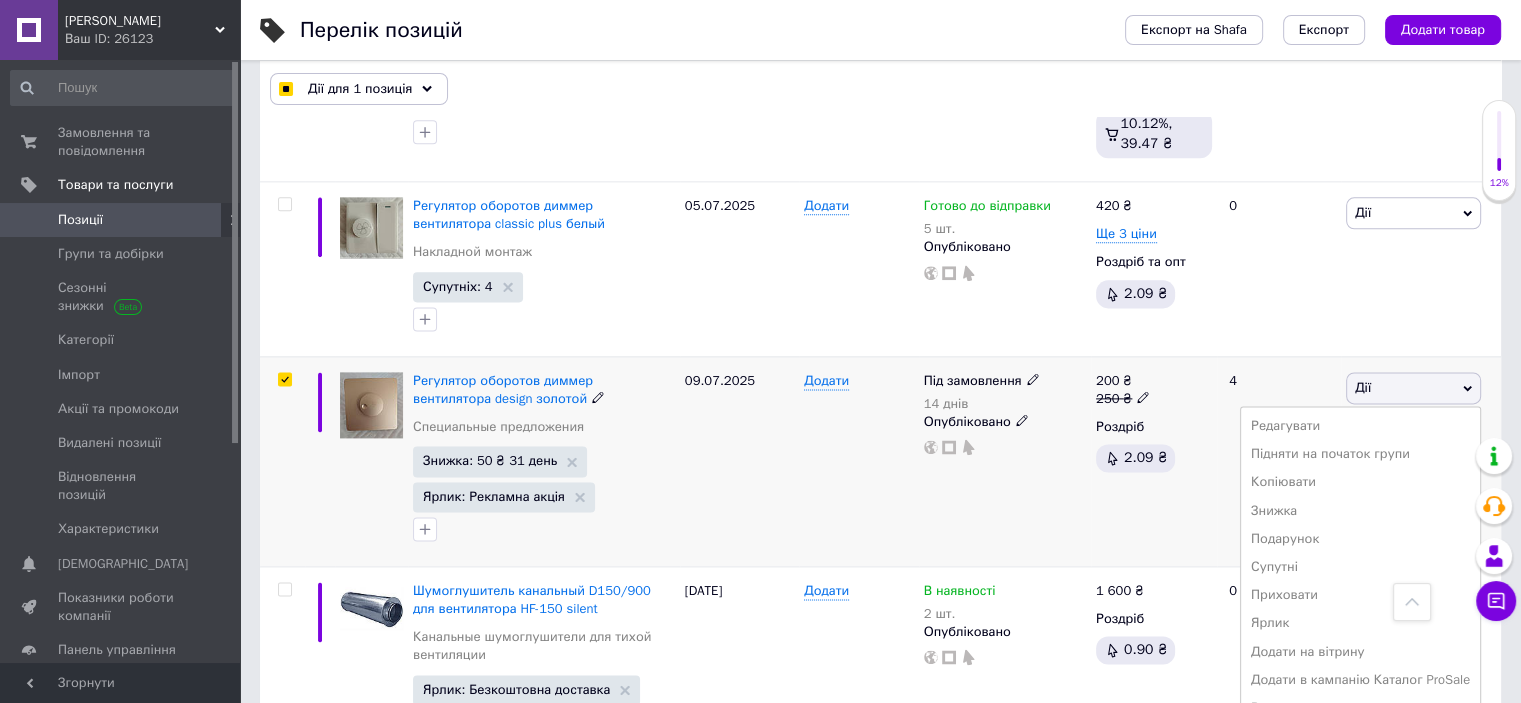 scroll, scrollTop: 2599, scrollLeft: 0, axis: vertical 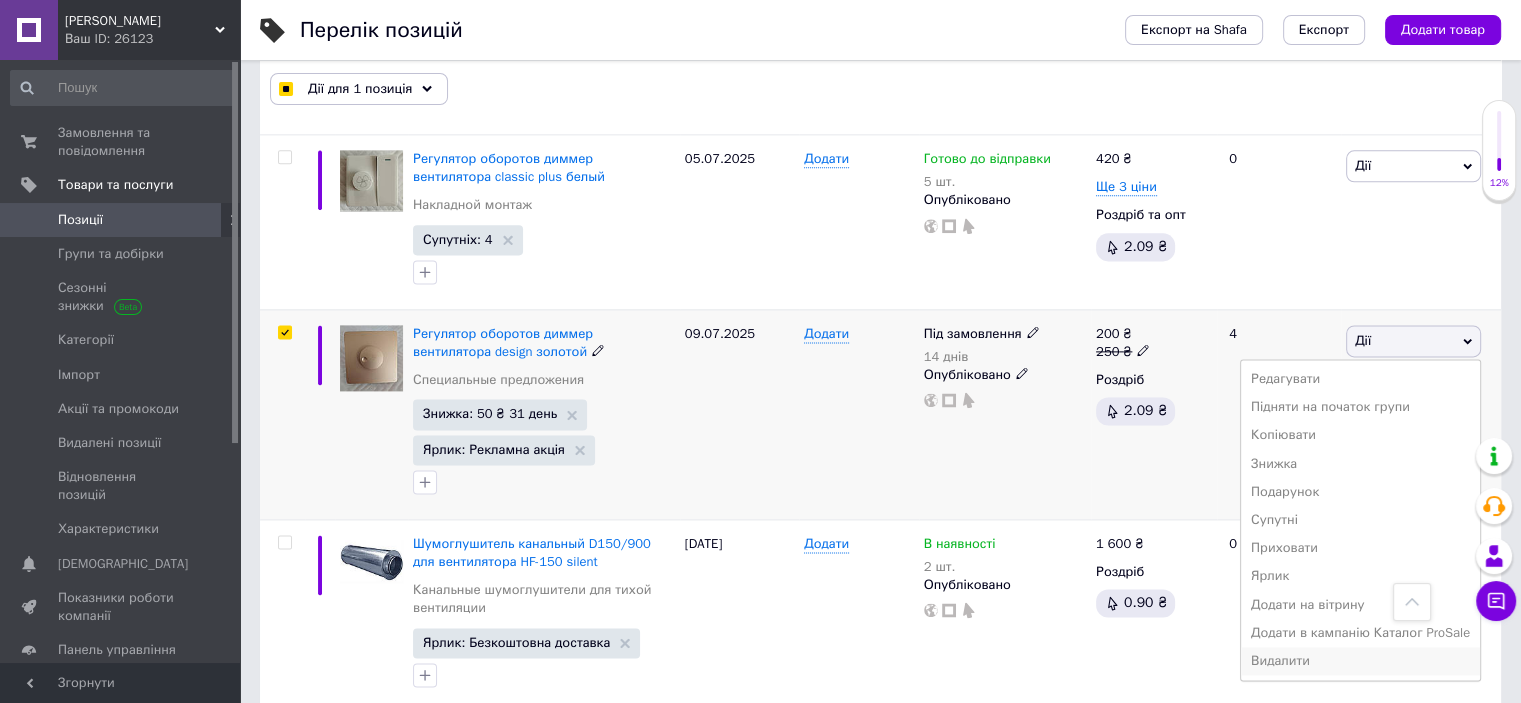 click on "Видалити" at bounding box center [1360, 661] 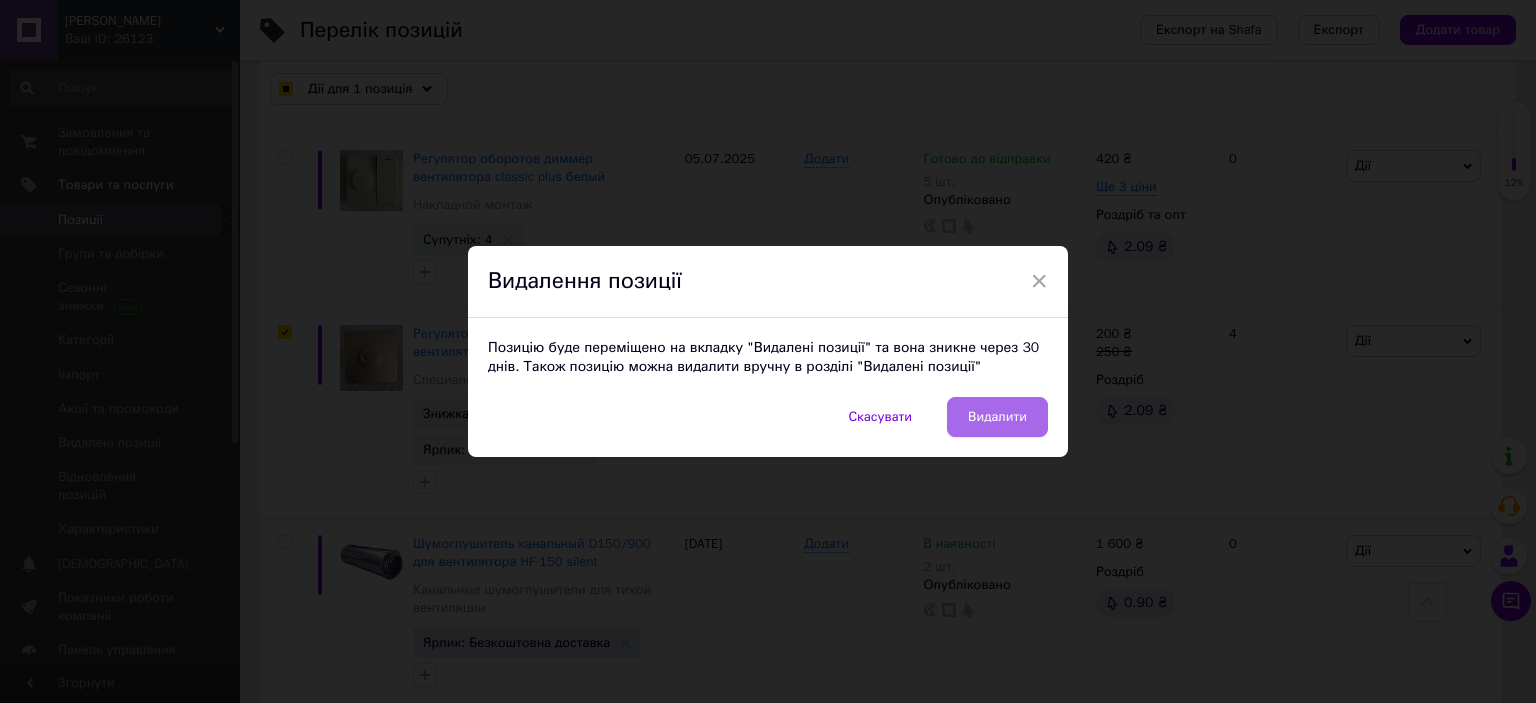 click on "Видалити" at bounding box center [997, 417] 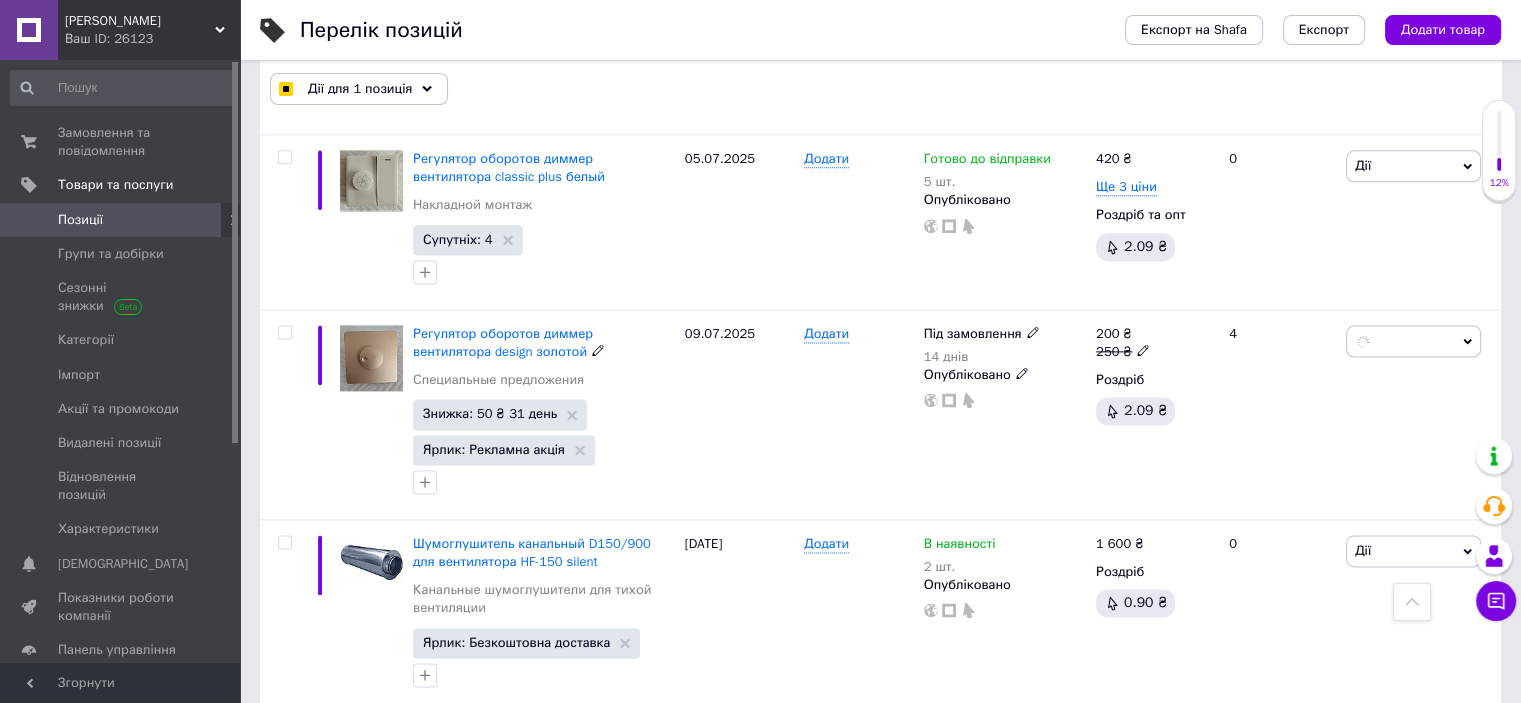 checkbox on "false" 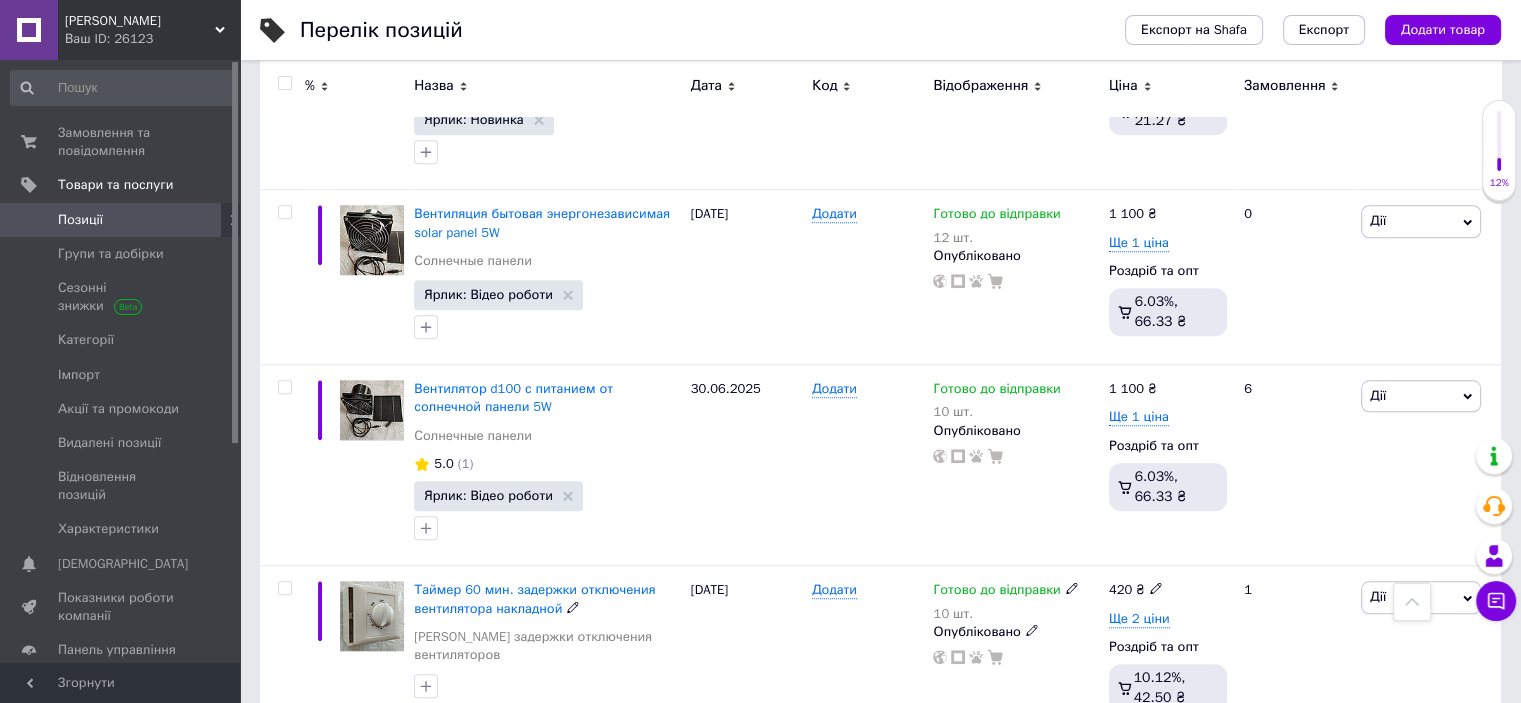 scroll, scrollTop: 1799, scrollLeft: 0, axis: vertical 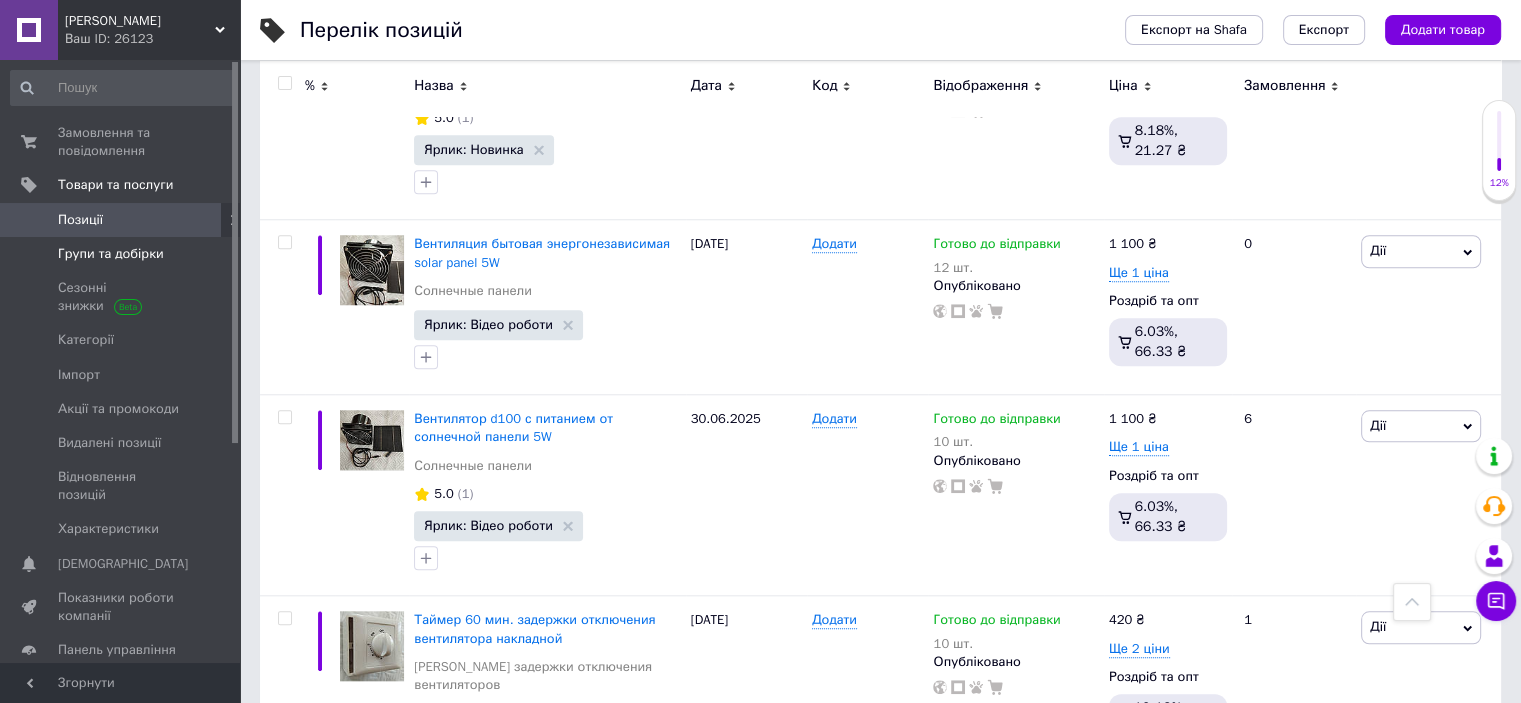 click on "Групи та добірки" at bounding box center [111, 254] 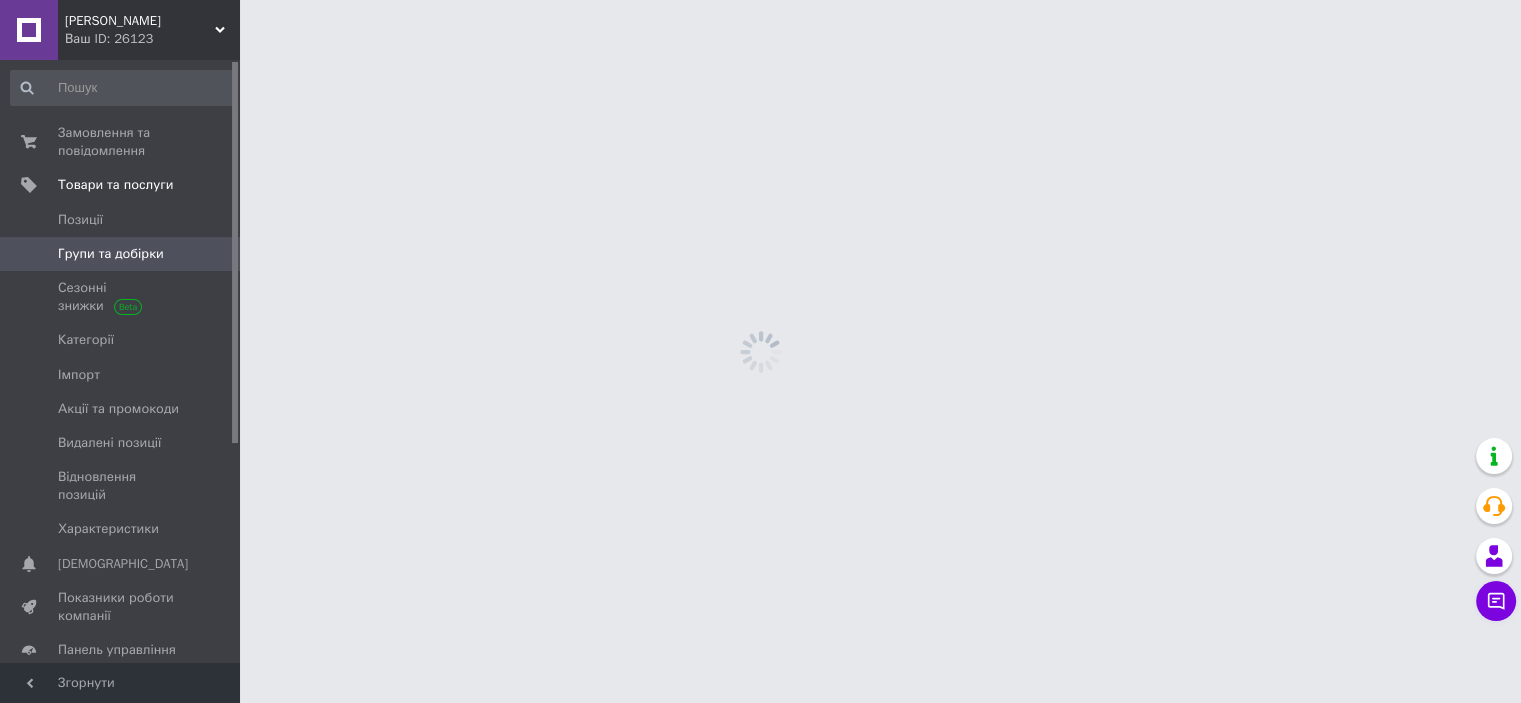 scroll, scrollTop: 0, scrollLeft: 0, axis: both 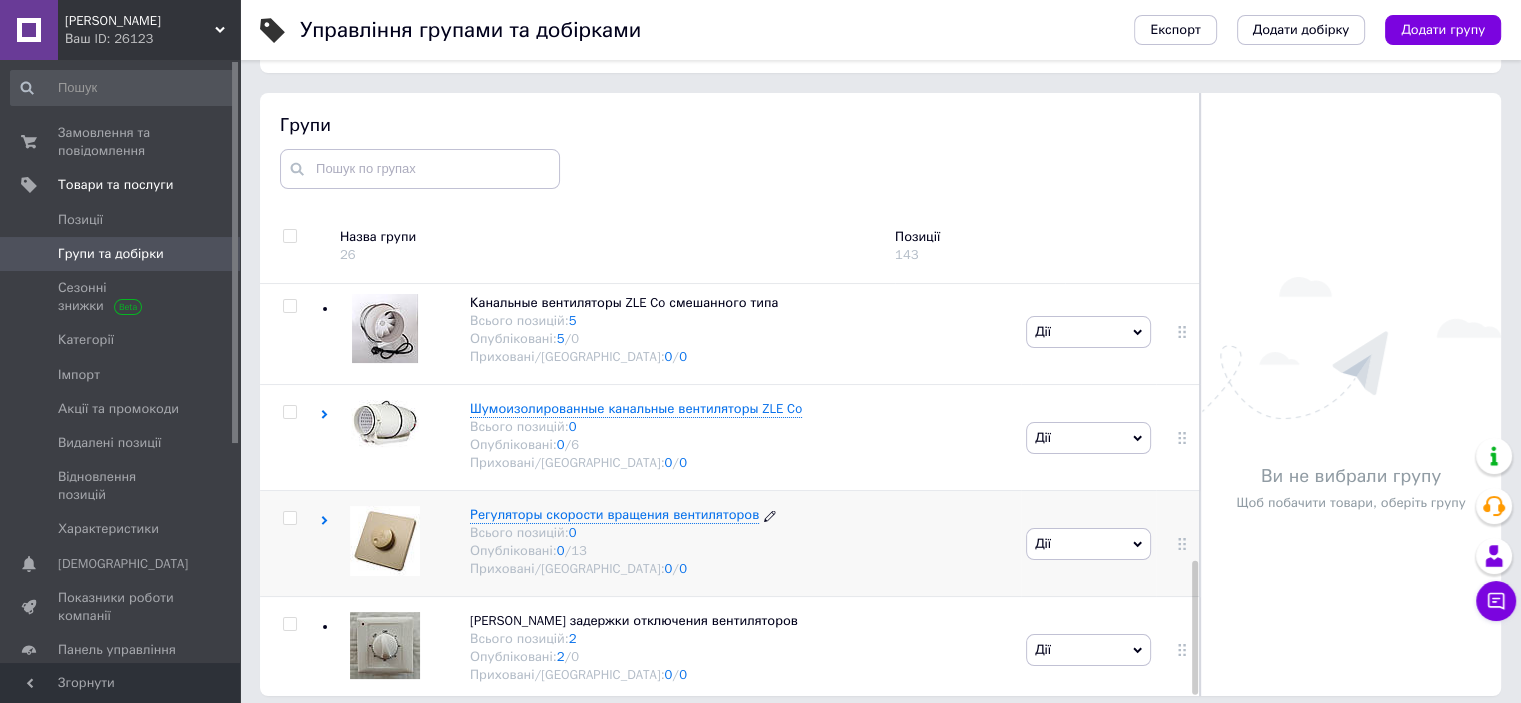 click on "Регуляторы скорости вращения вентиляторов" at bounding box center [614, 514] 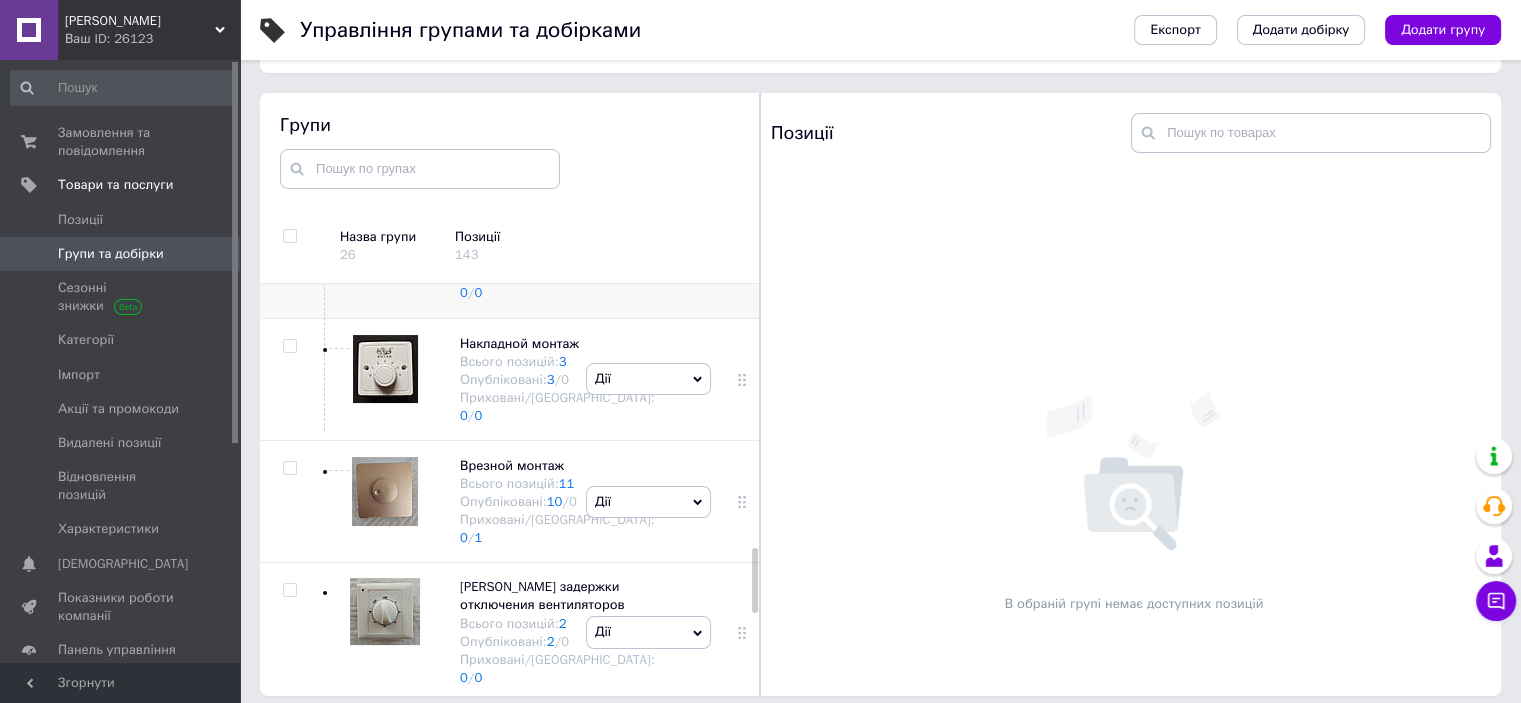 scroll, scrollTop: 1788, scrollLeft: 0, axis: vertical 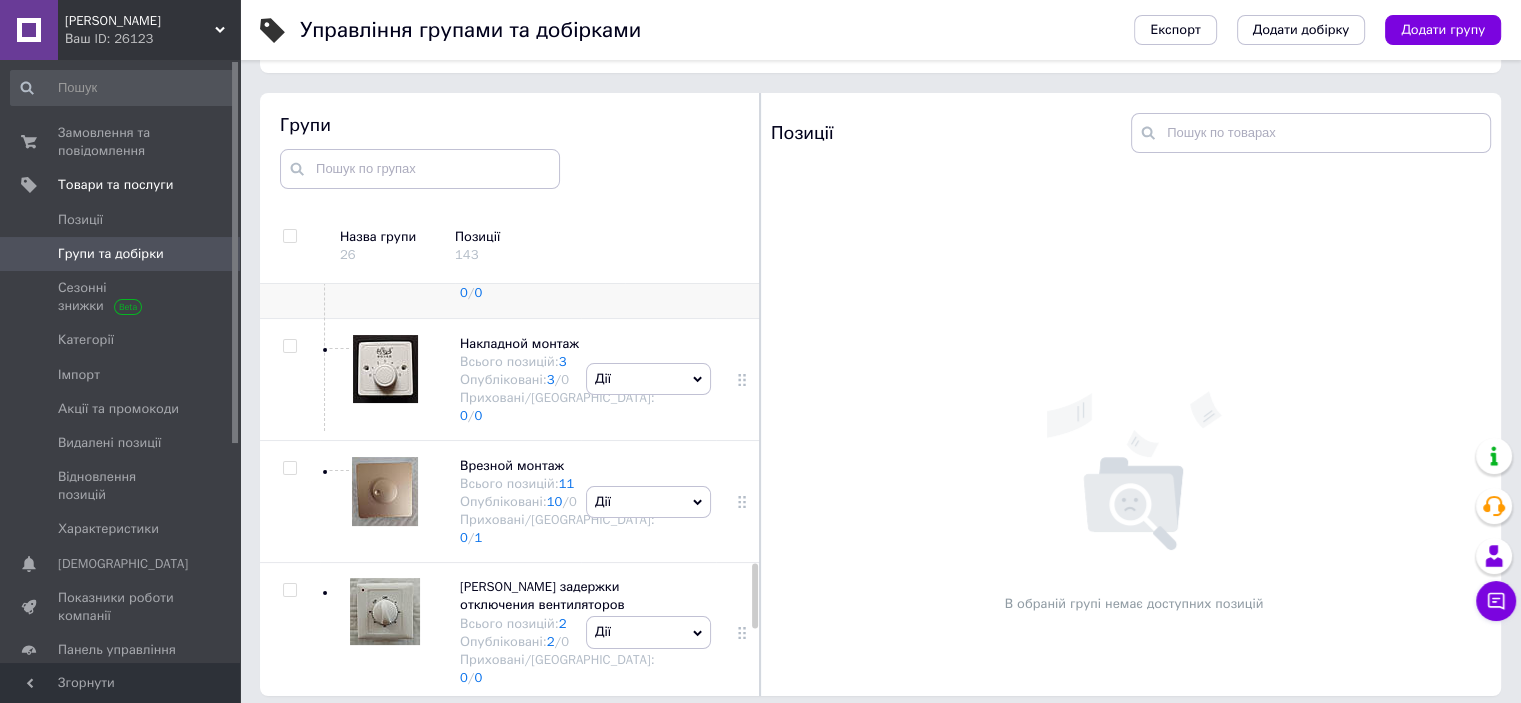 click 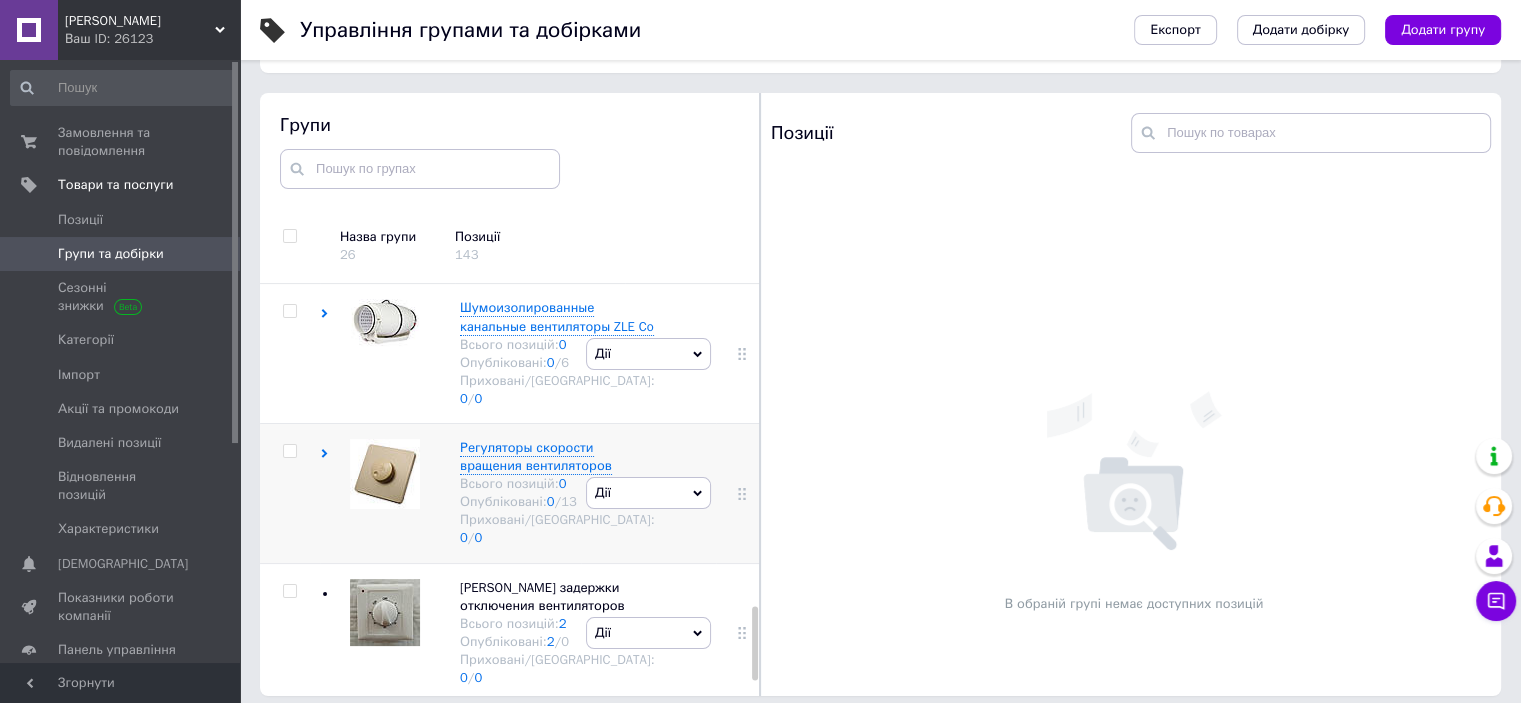 click on "Дії" at bounding box center (648, 493) 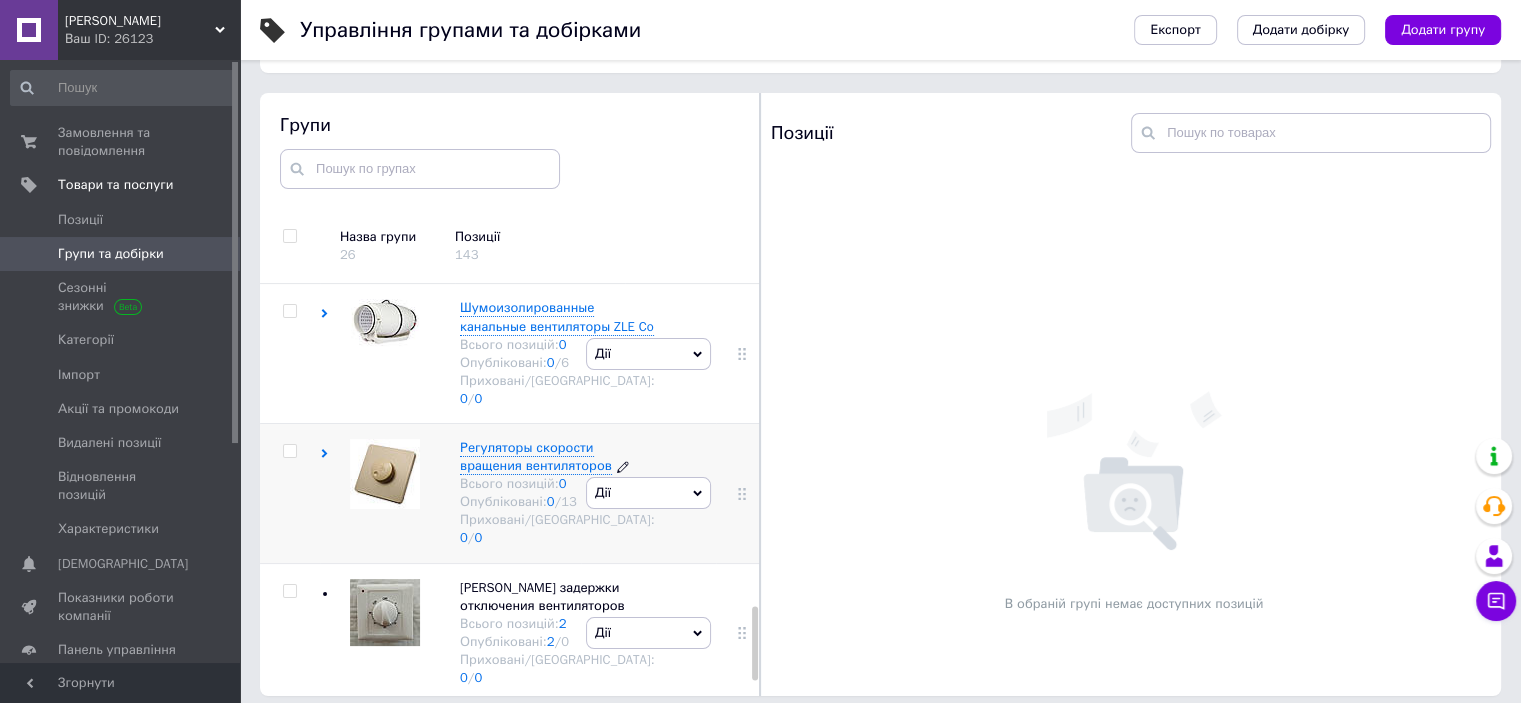 click on "Регуляторы скорости вращения вентиляторов" at bounding box center [536, 456] 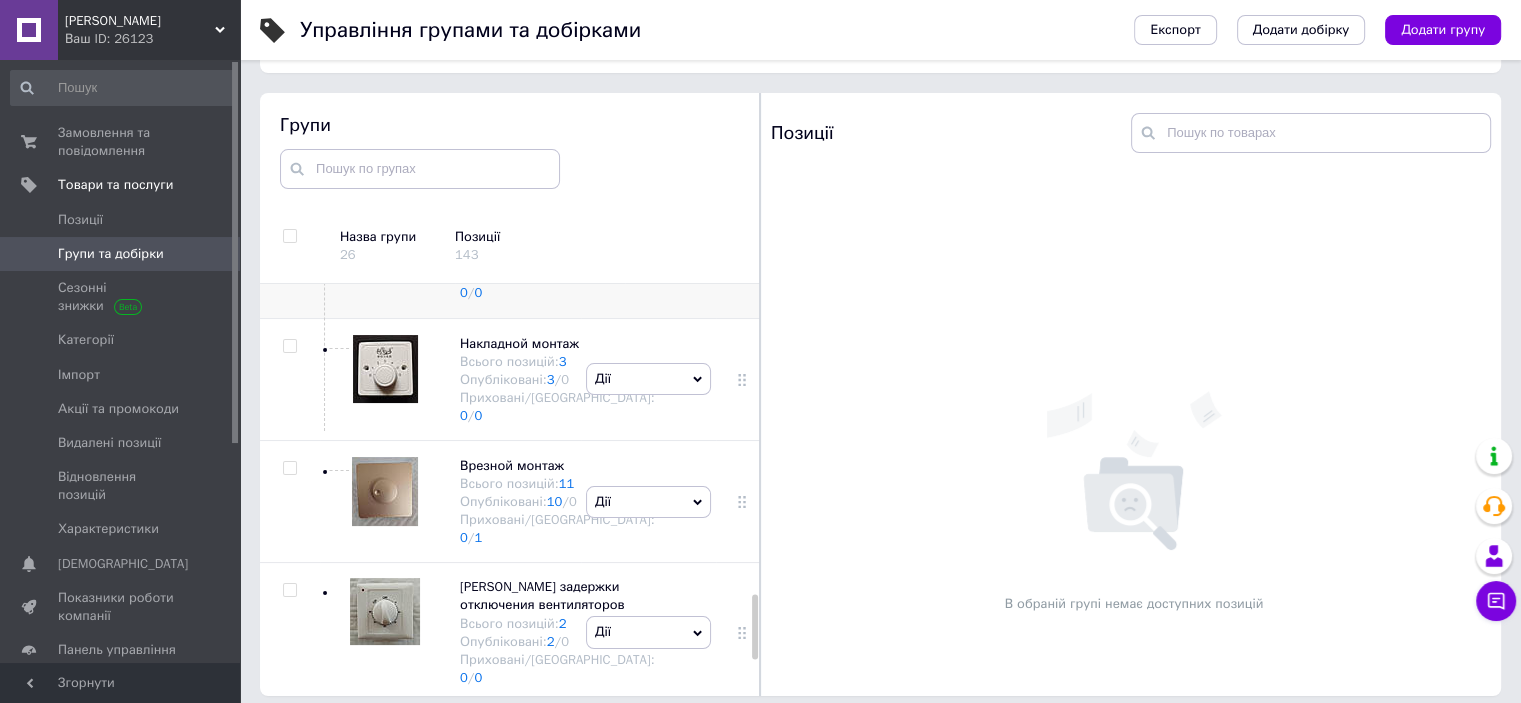 scroll, scrollTop: 2088, scrollLeft: 0, axis: vertical 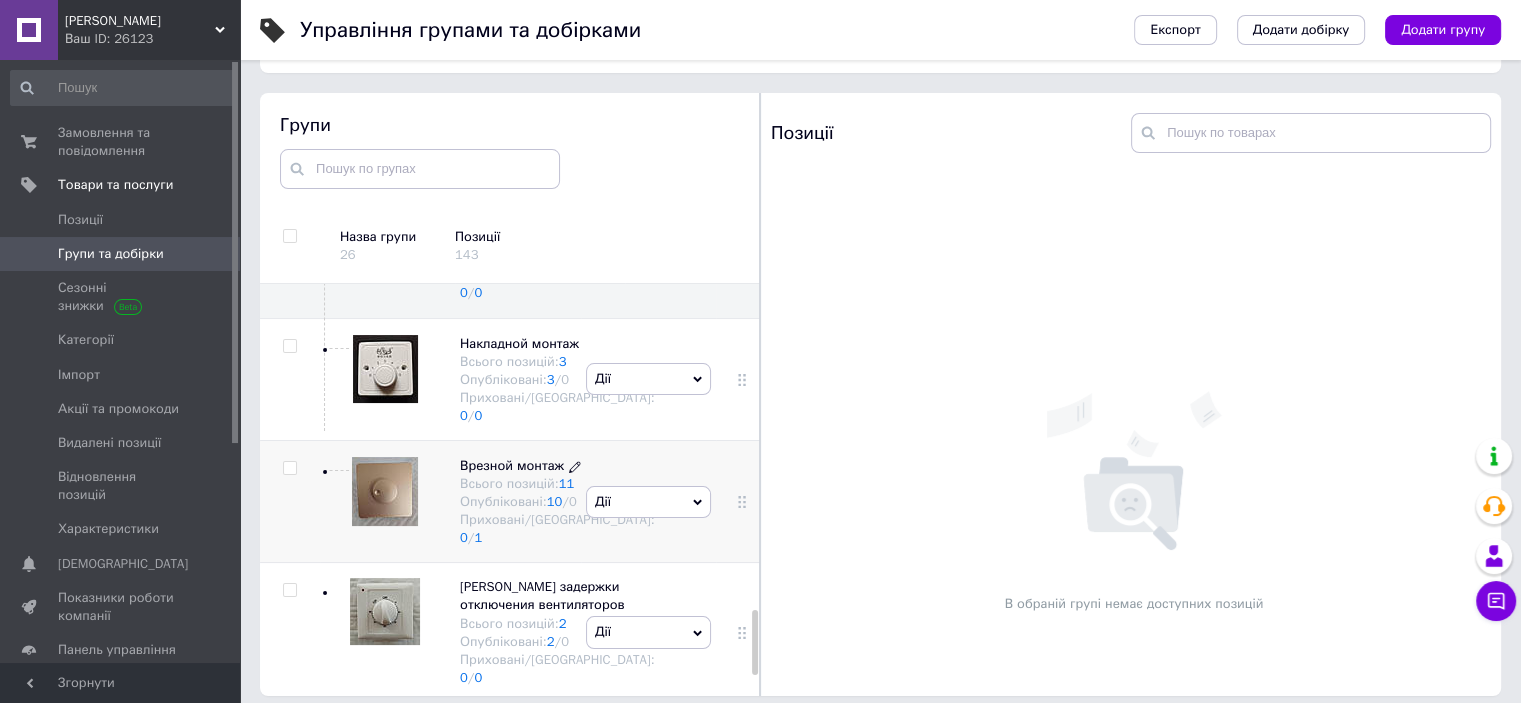 click 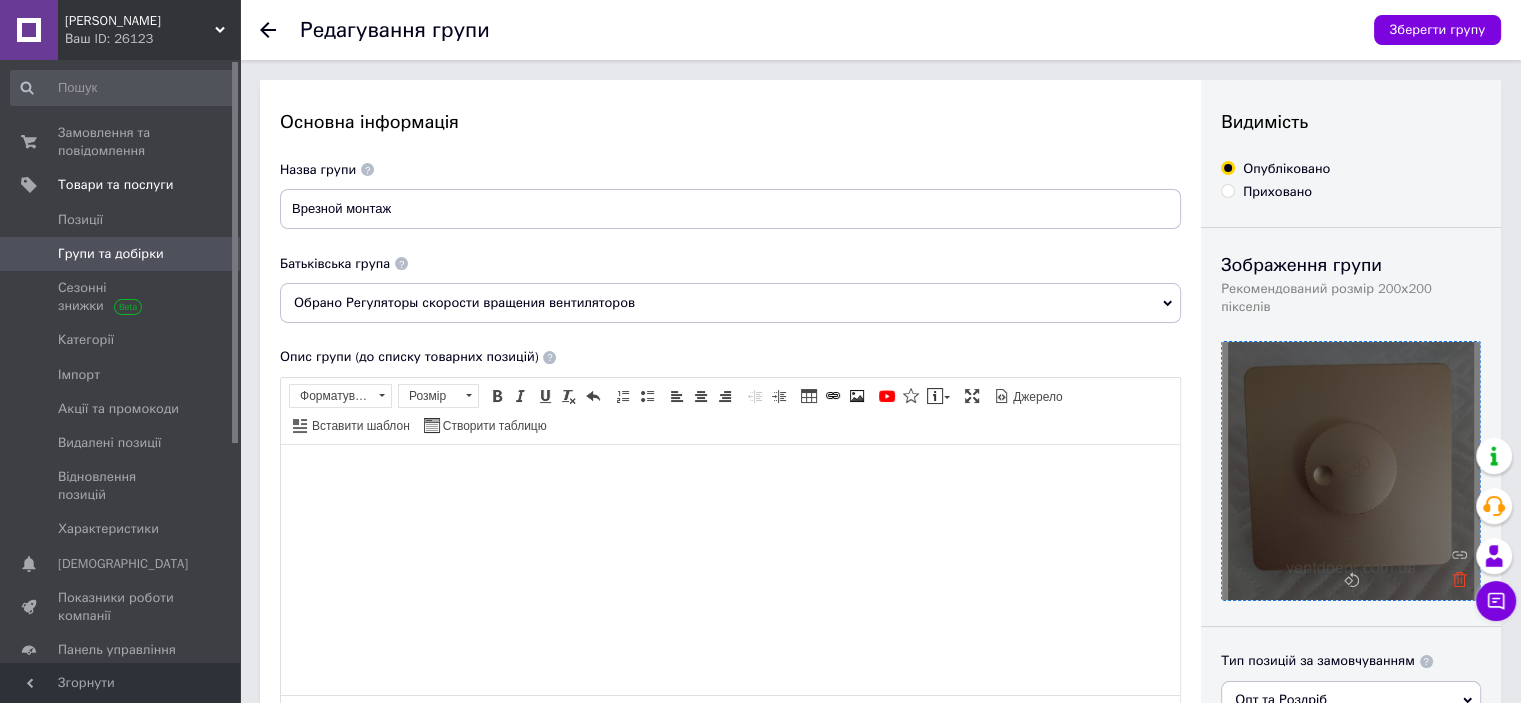 click 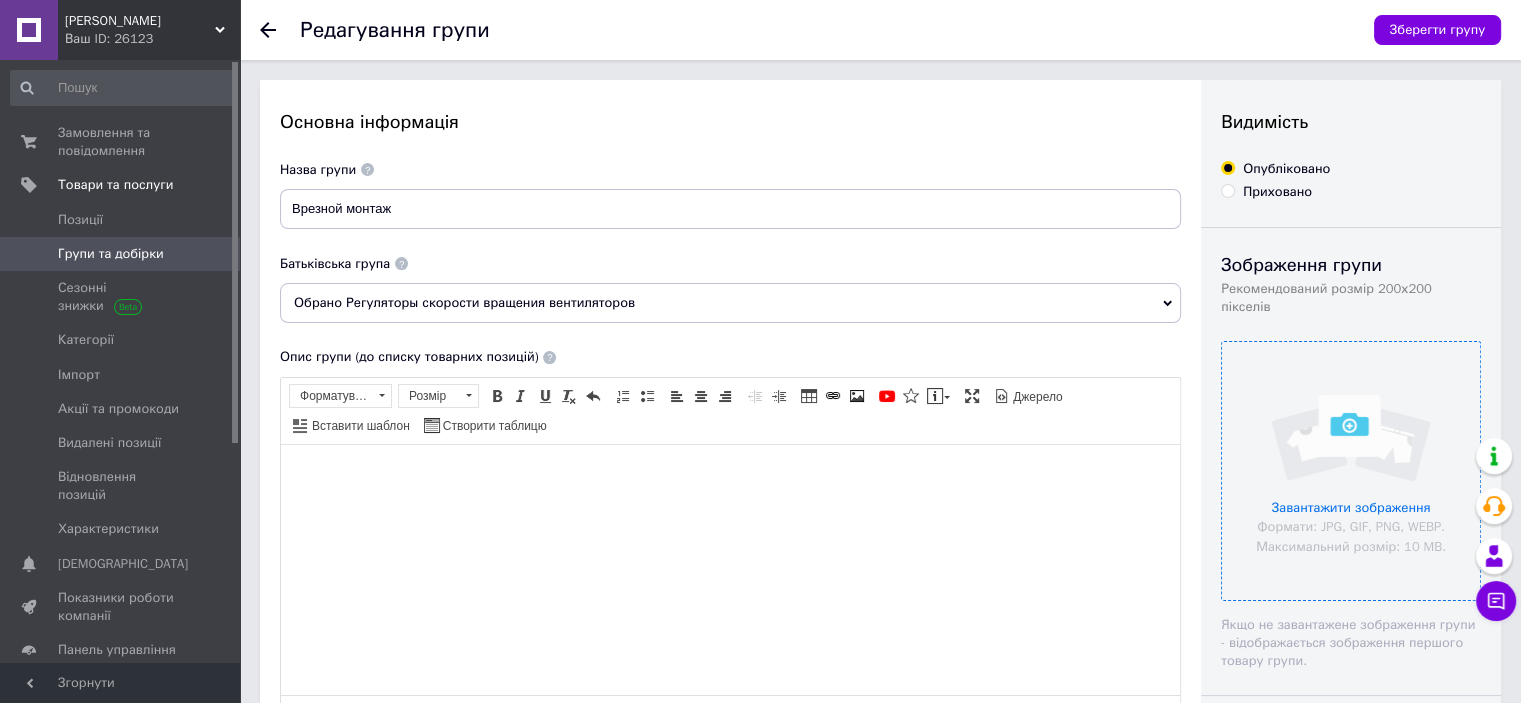 click at bounding box center (1351, 471) 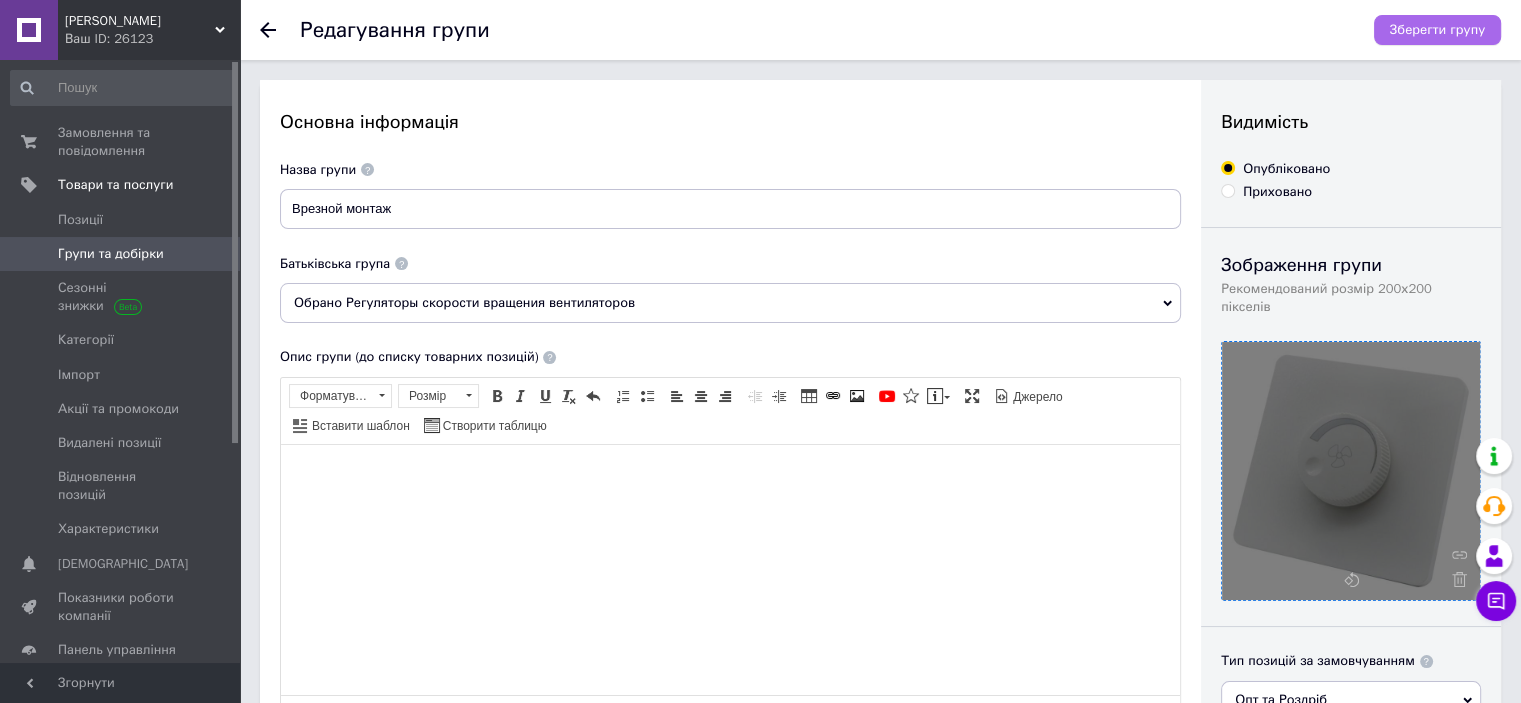 click on "Зберегти групу" at bounding box center (1437, 30) 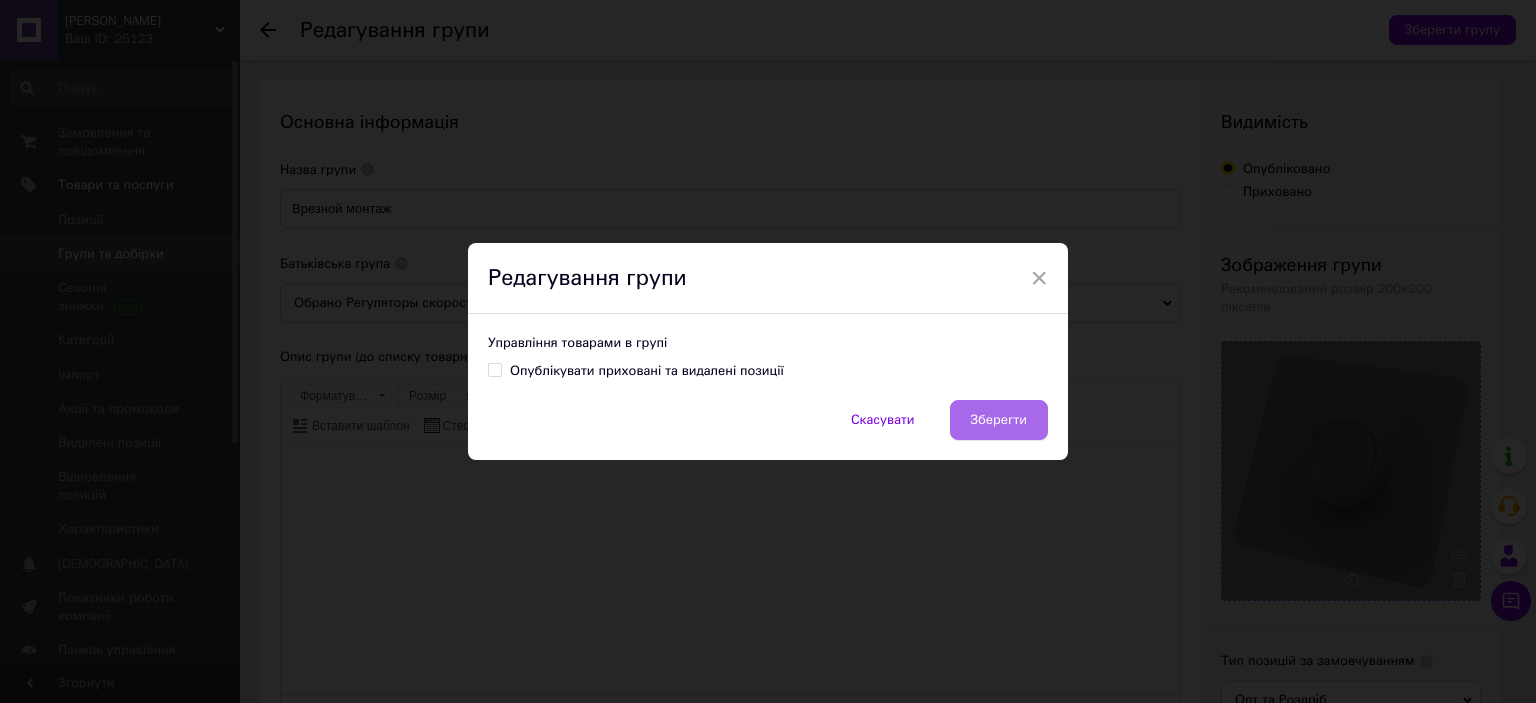 click on "Зберегти" at bounding box center (999, 420) 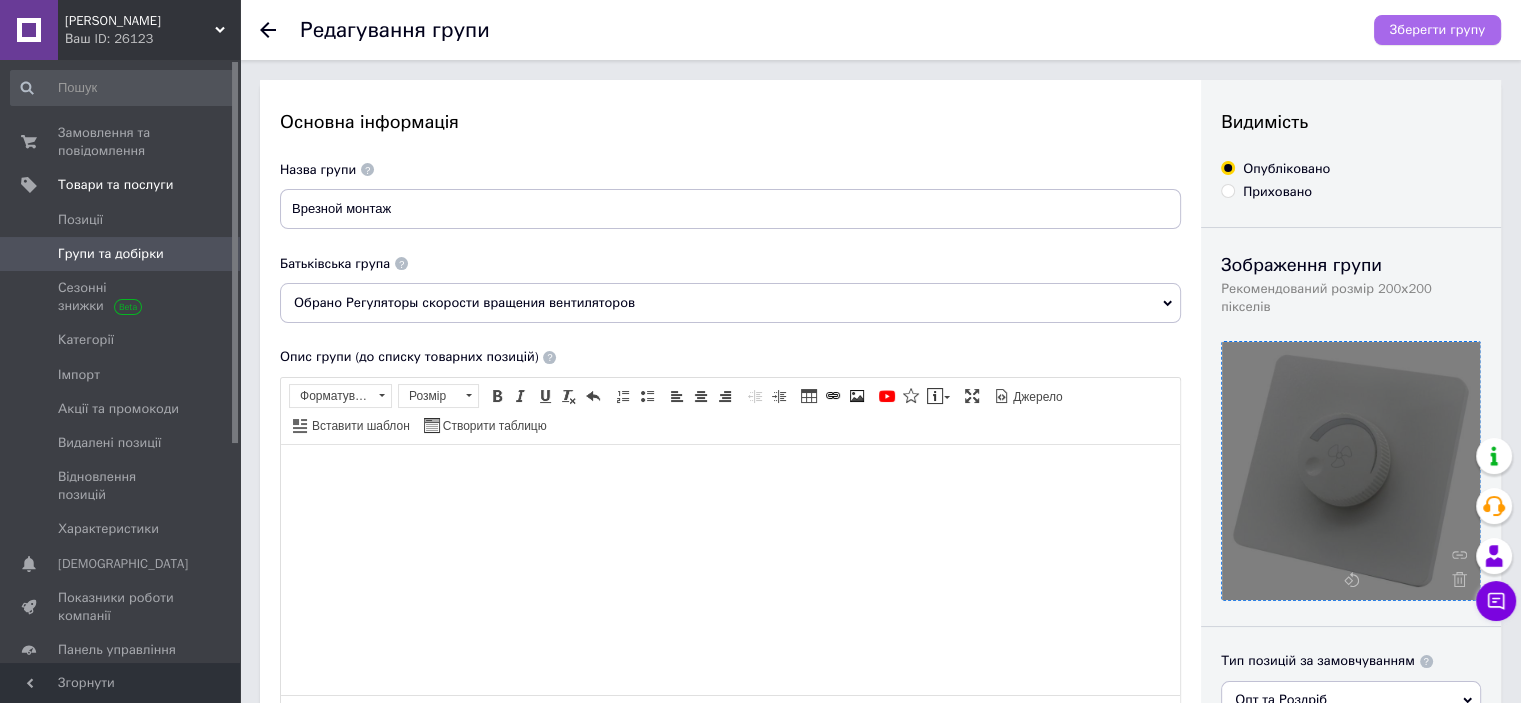 click on "Зберегти групу" at bounding box center (1437, 30) 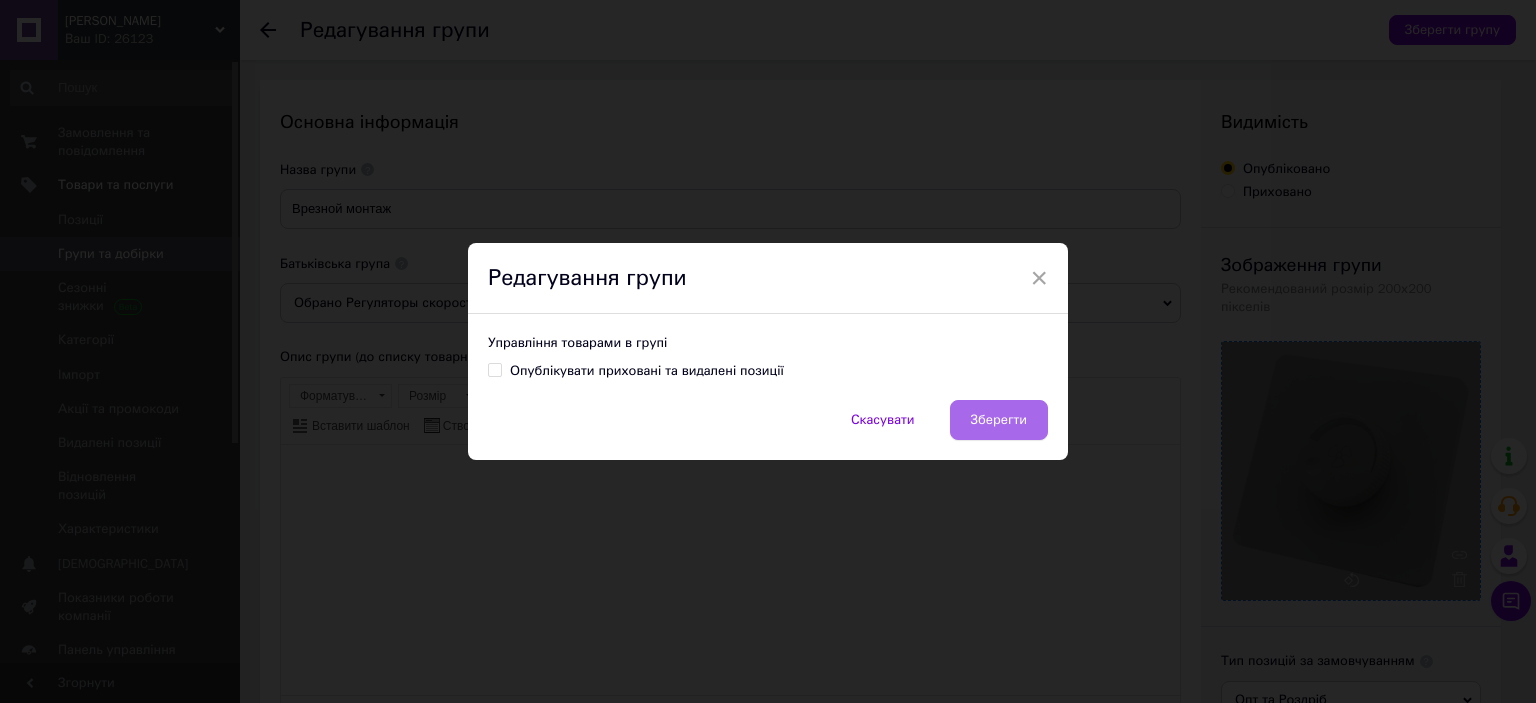click on "Зберегти" at bounding box center [999, 420] 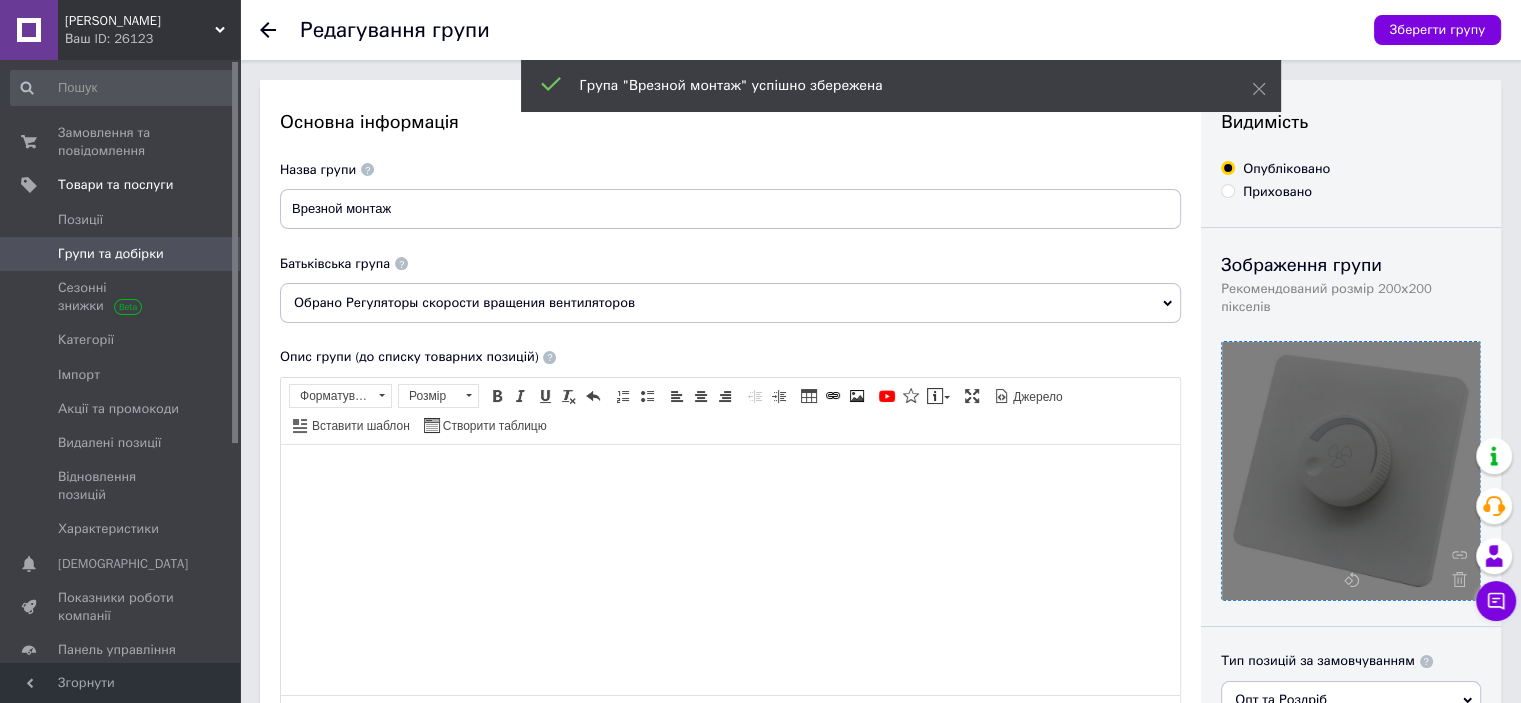 click 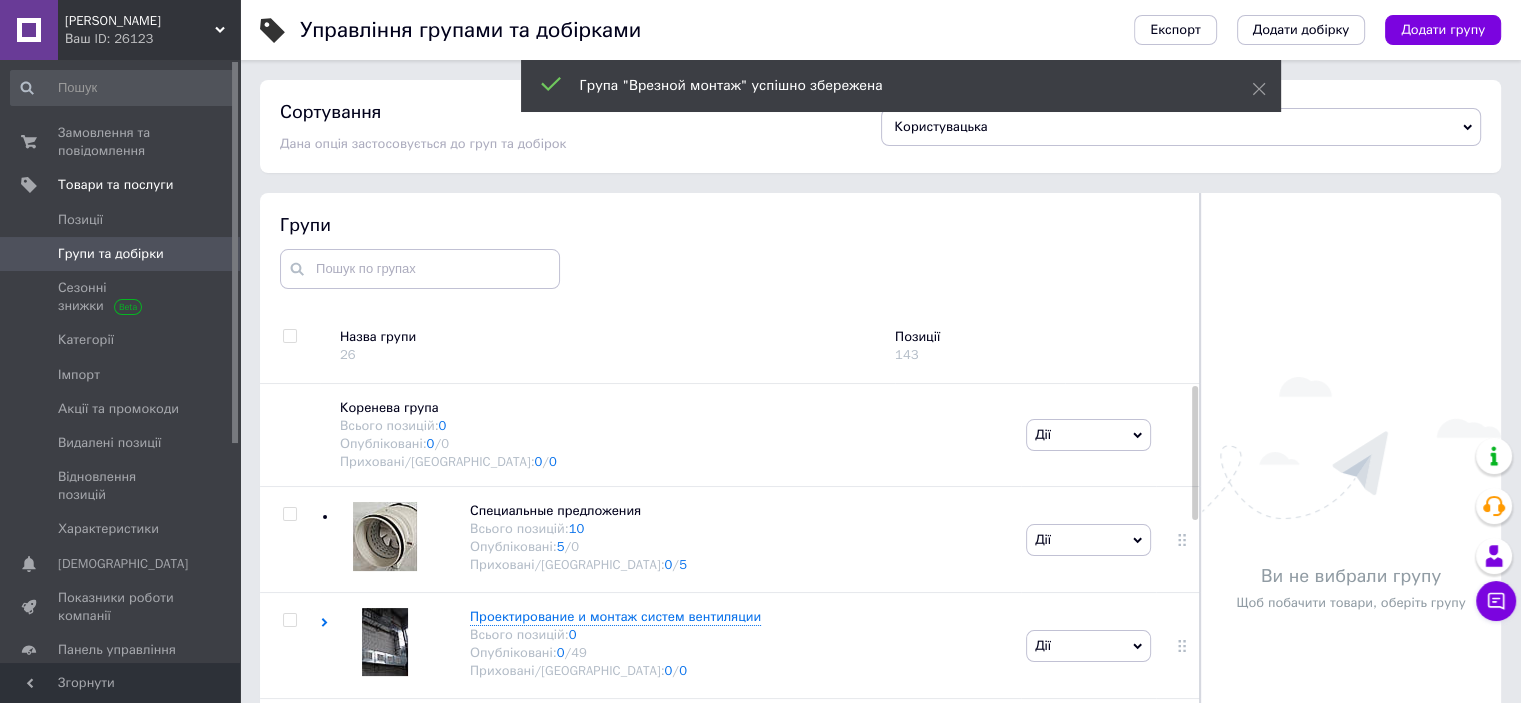 scroll, scrollTop: 73, scrollLeft: 0, axis: vertical 